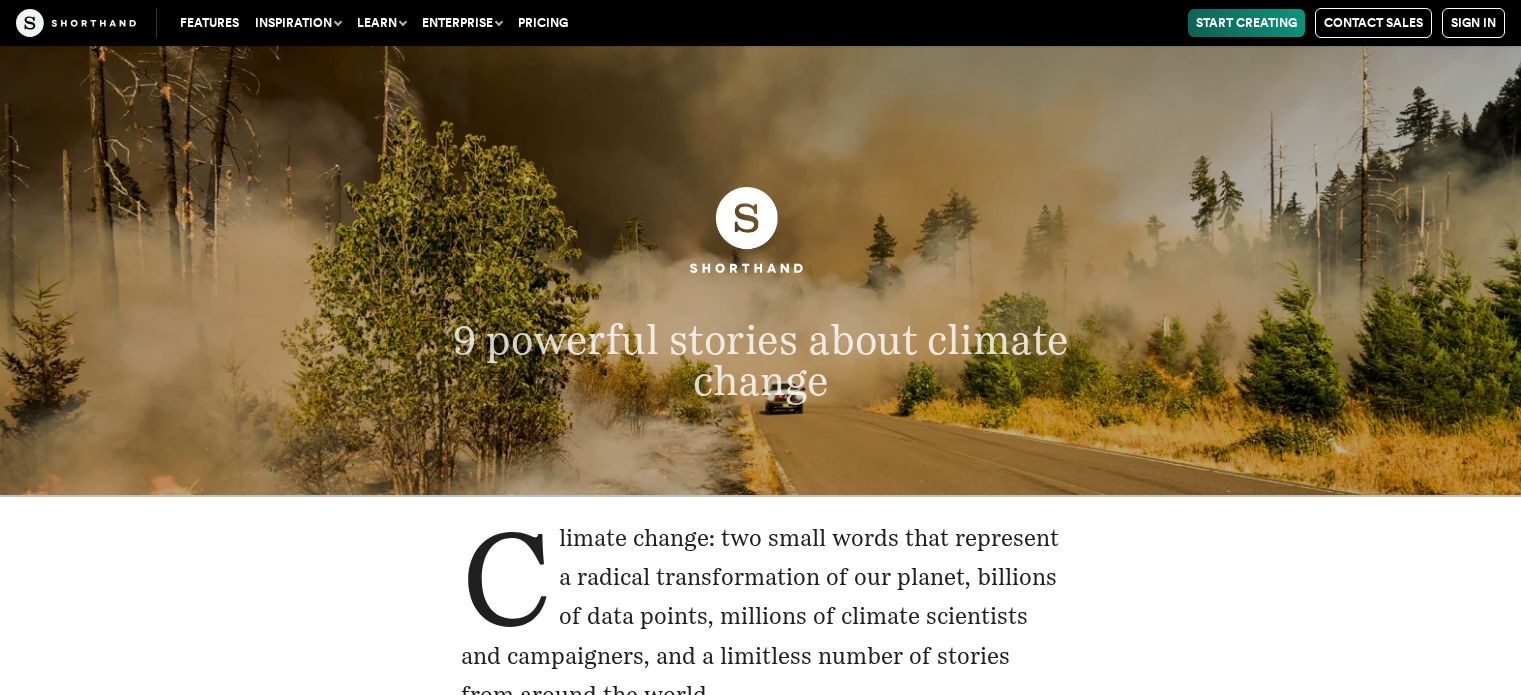 scroll, scrollTop: 423, scrollLeft: 0, axis: vertical 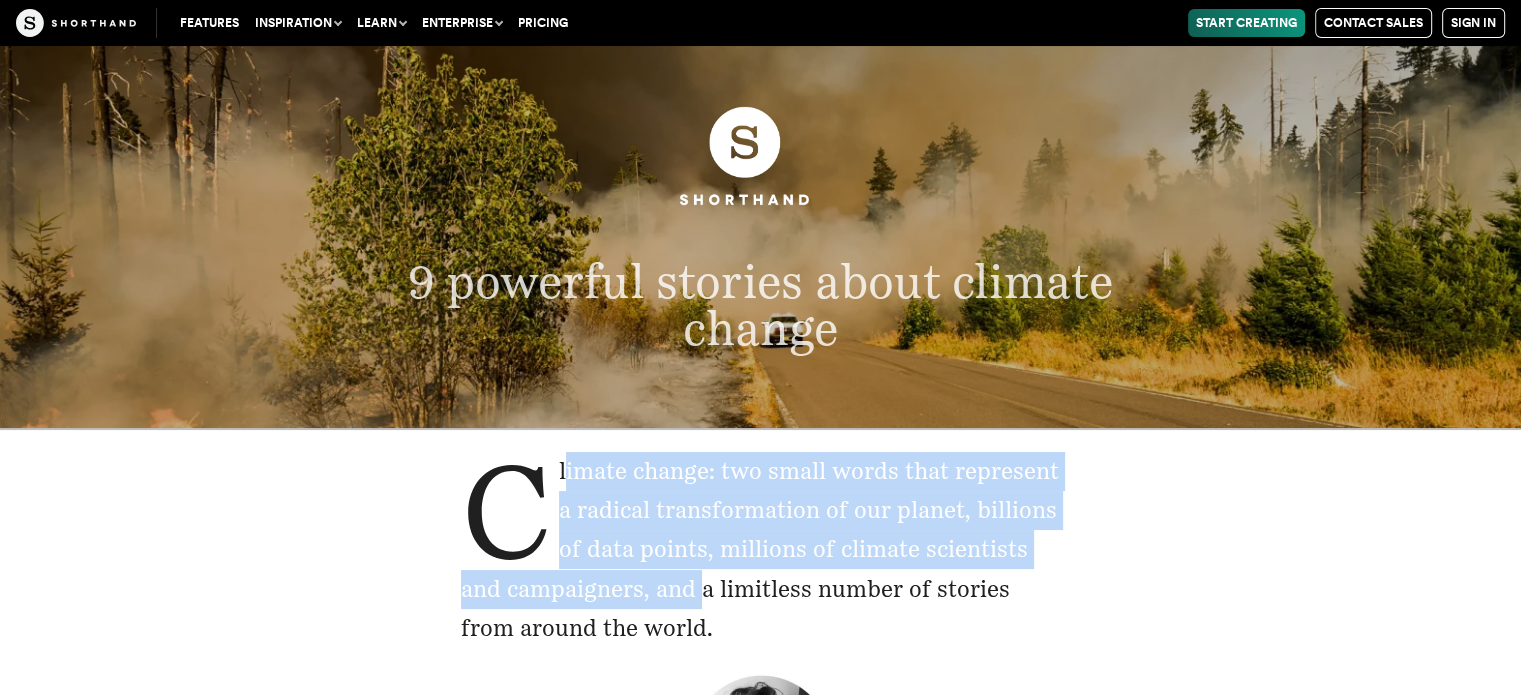 drag, startPoint x: 566, startPoint y: 479, endPoint x: 703, endPoint y: 607, distance: 187.49133 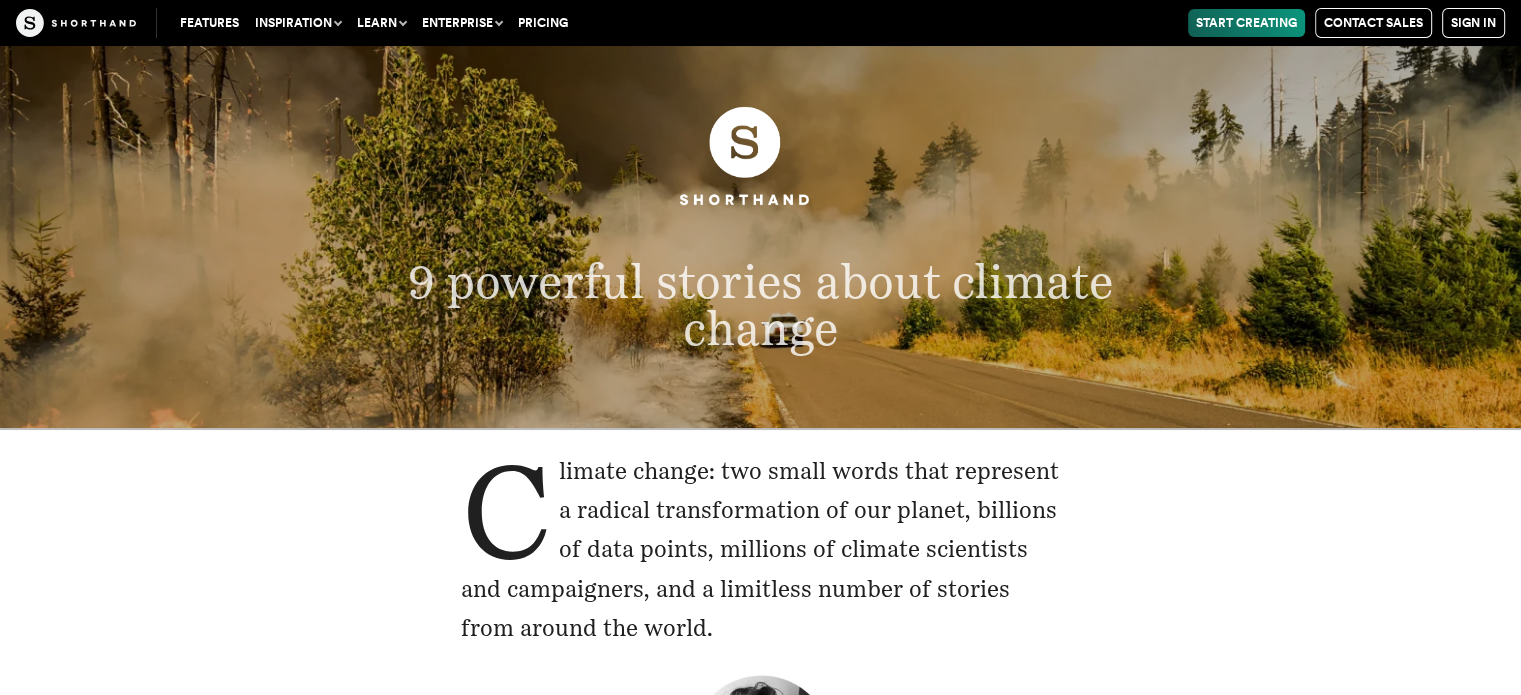 click on "Climate change: two small words that represent a radical transformation of our planet, billions of data points, millions of climate scientists and campaigners, and a limitless number of stories from around the world." at bounding box center [761, 549] 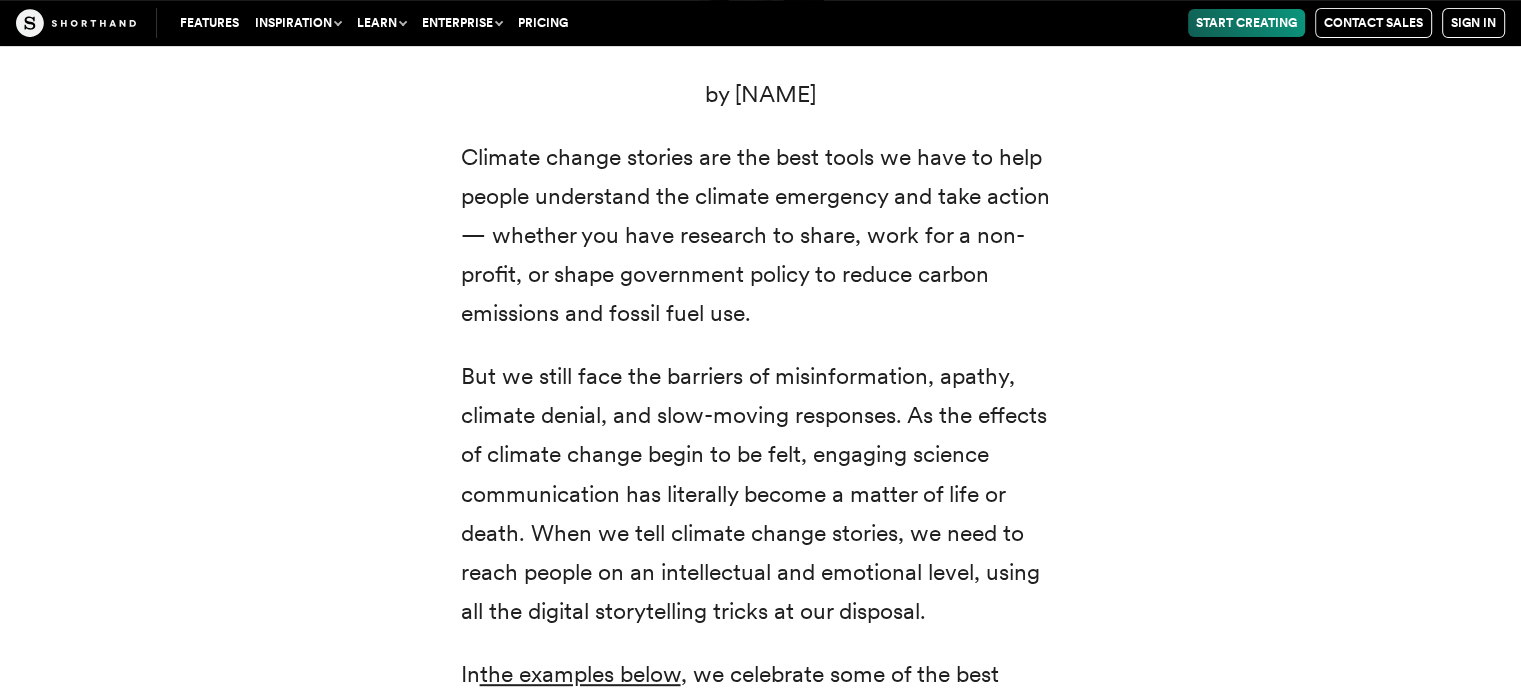 scroll, scrollTop: 847, scrollLeft: 0, axis: vertical 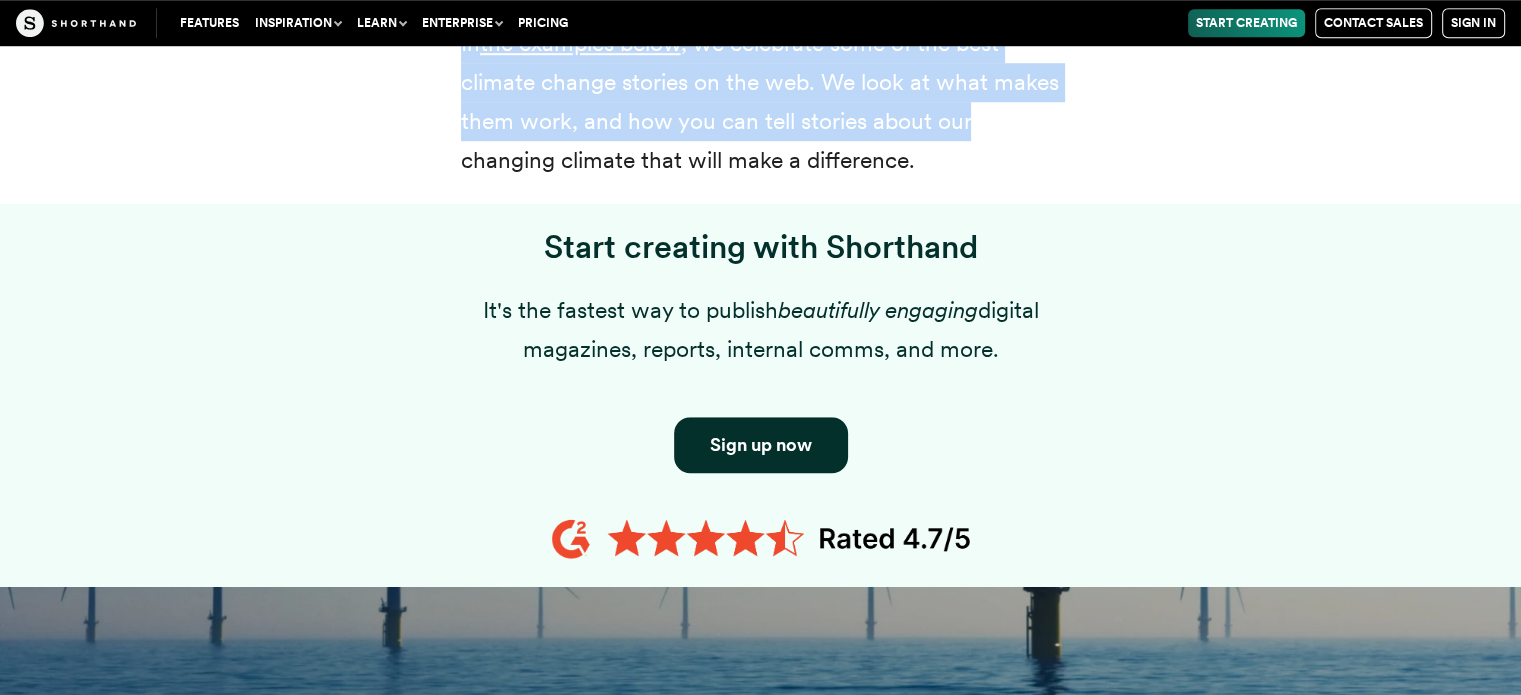 drag, startPoint x: 463, startPoint y: 155, endPoint x: 984, endPoint y: 175, distance: 521.3837 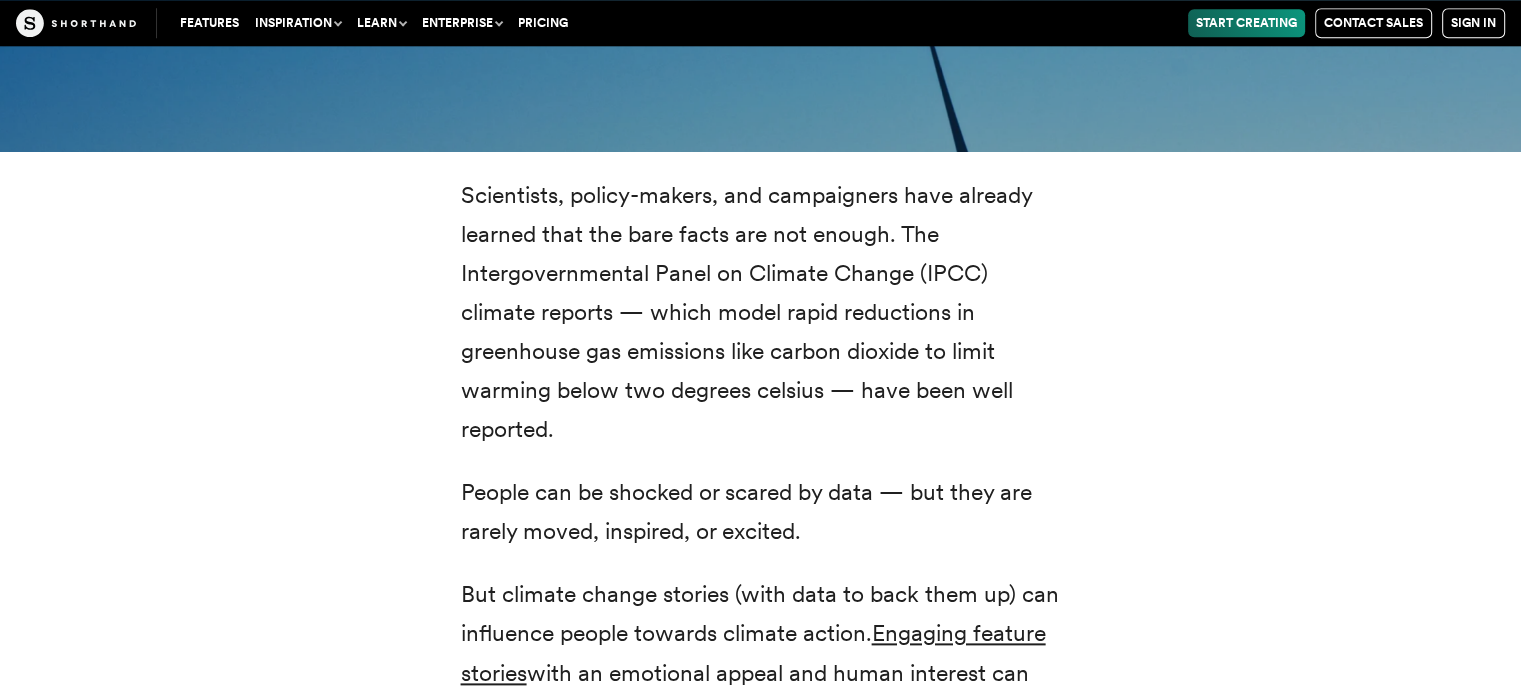 scroll, scrollTop: 2276, scrollLeft: 0, axis: vertical 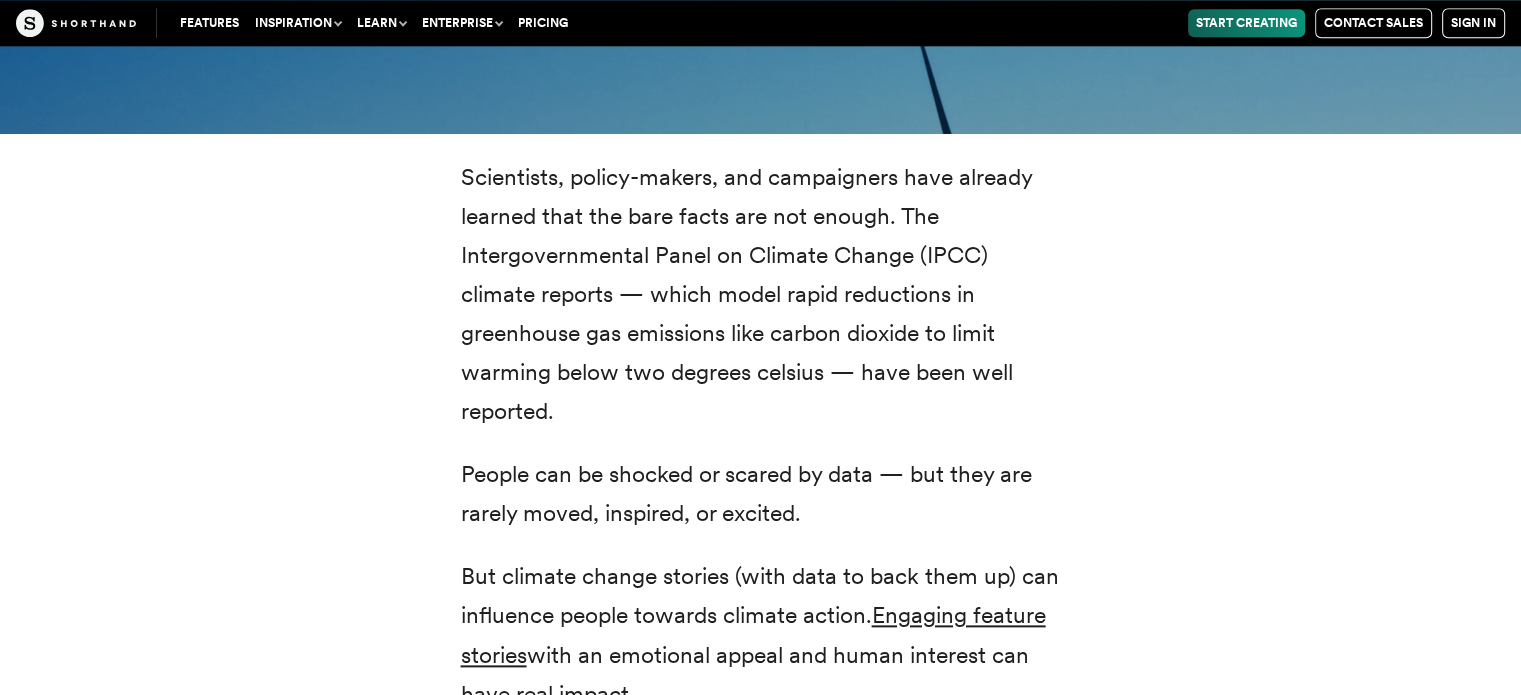 click on "Scientists, policy-makers, and campaigners have already learned that the bare facts are not enough. The Intergovernmental Panel on Climate Change (IPCC) climate reports — which model rapid reductions in greenhouse gas emissions like carbon dioxide to limit warming below two degrees celsius — have been well reported.
People can be shocked or scared by data — but they are rarely moved, inspired, or excited.
But climate change stories (with data to back them up) can influence people towards climate action.  Engaging feature stories  with an emotional appeal and human interest can have real impact." at bounding box center (761, 796) 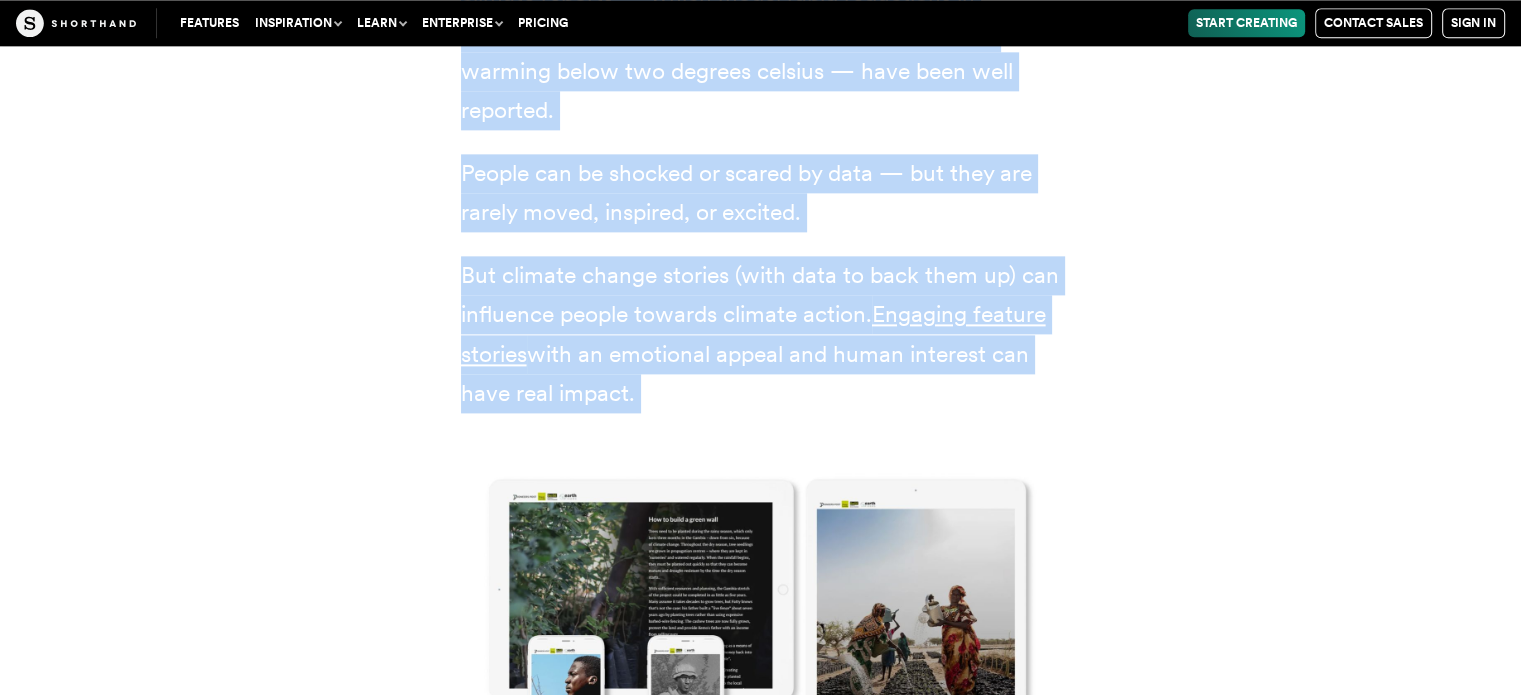 scroll, scrollTop: 2641, scrollLeft: 0, axis: vertical 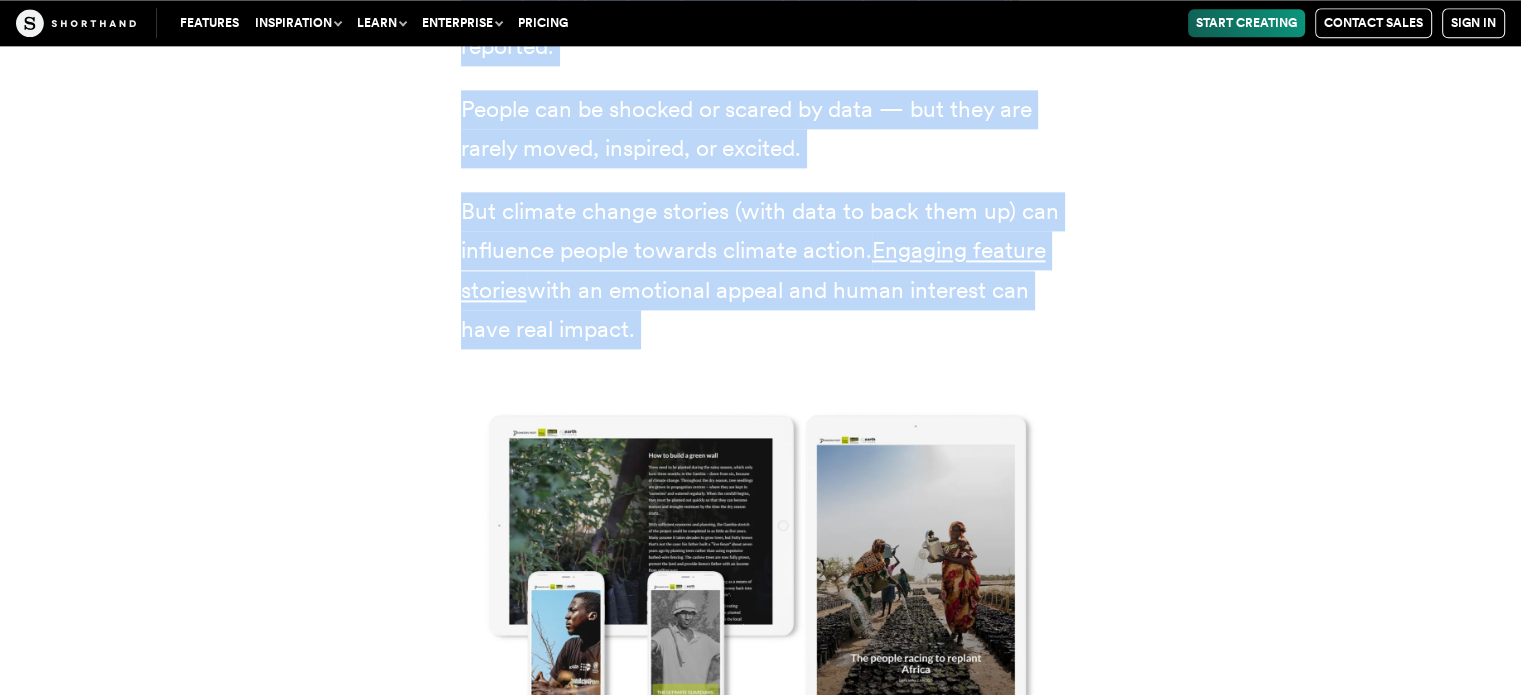 drag, startPoint x: 463, startPoint y: 176, endPoint x: 670, endPoint y: 345, distance: 267.2265 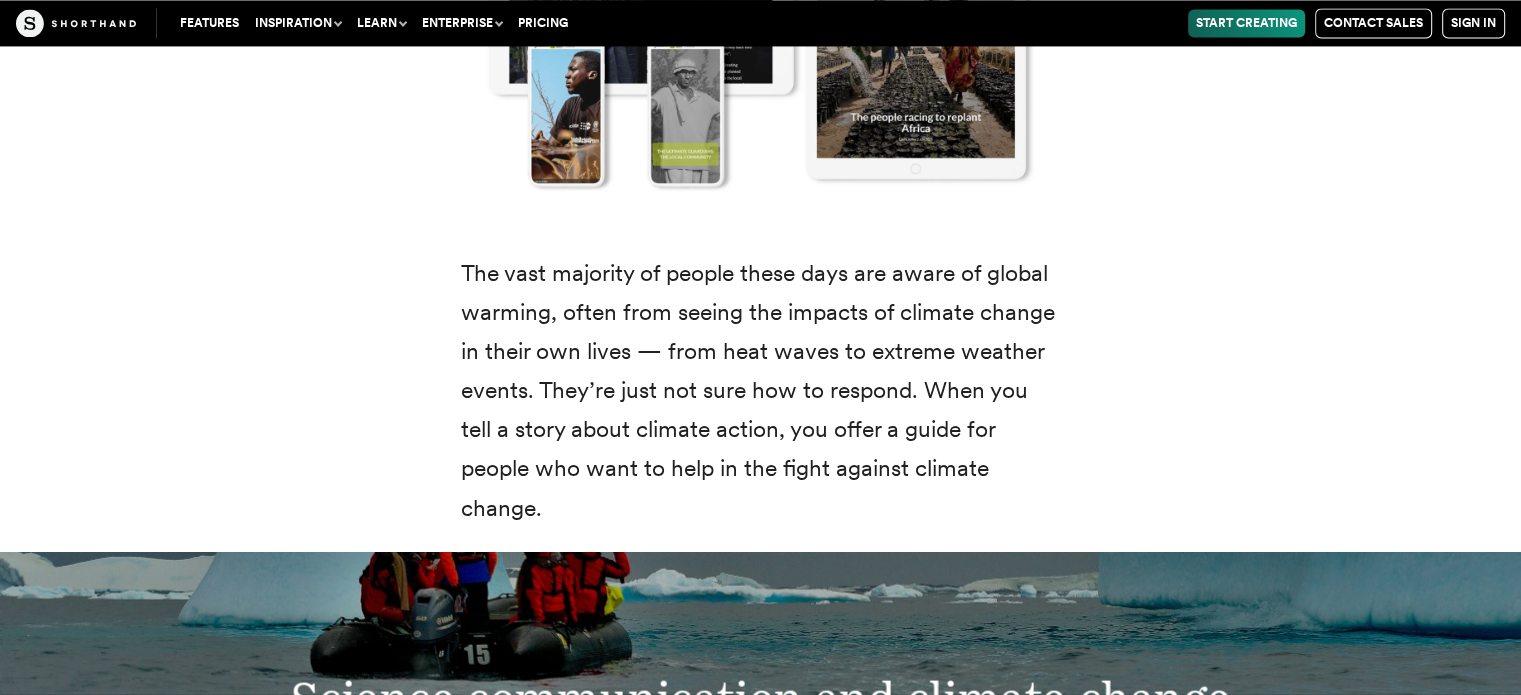 scroll, scrollTop: 3165, scrollLeft: 0, axis: vertical 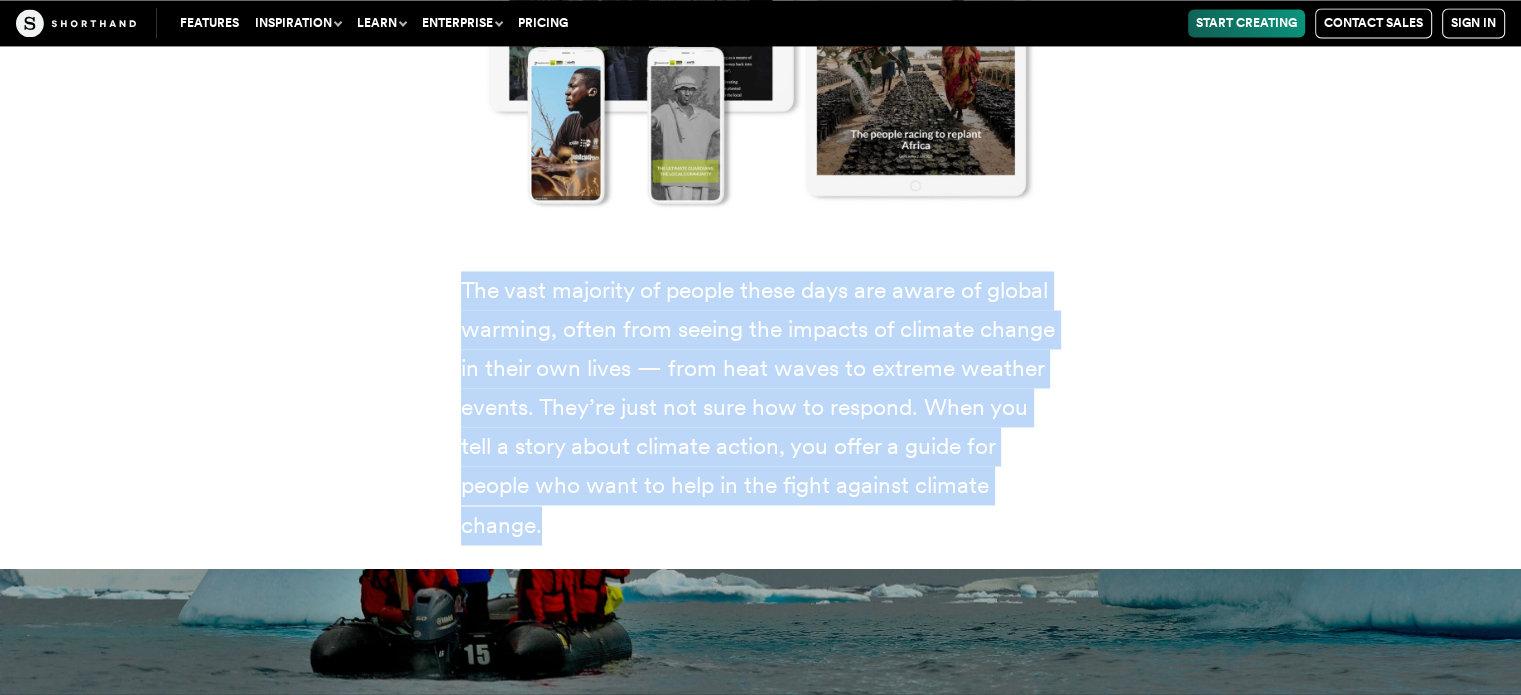 drag, startPoint x: 464, startPoint y: 283, endPoint x: 1004, endPoint y: 497, distance: 580.858 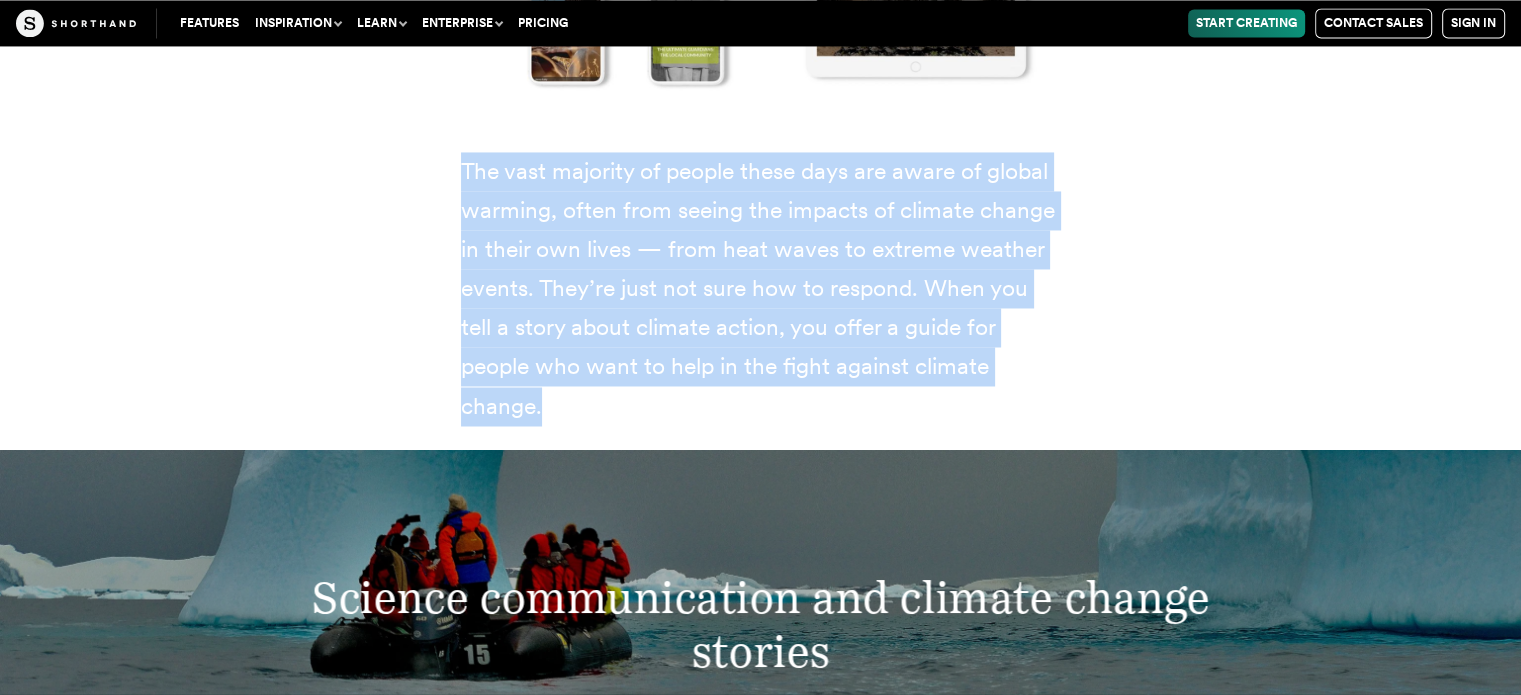 scroll, scrollTop: 3284, scrollLeft: 0, axis: vertical 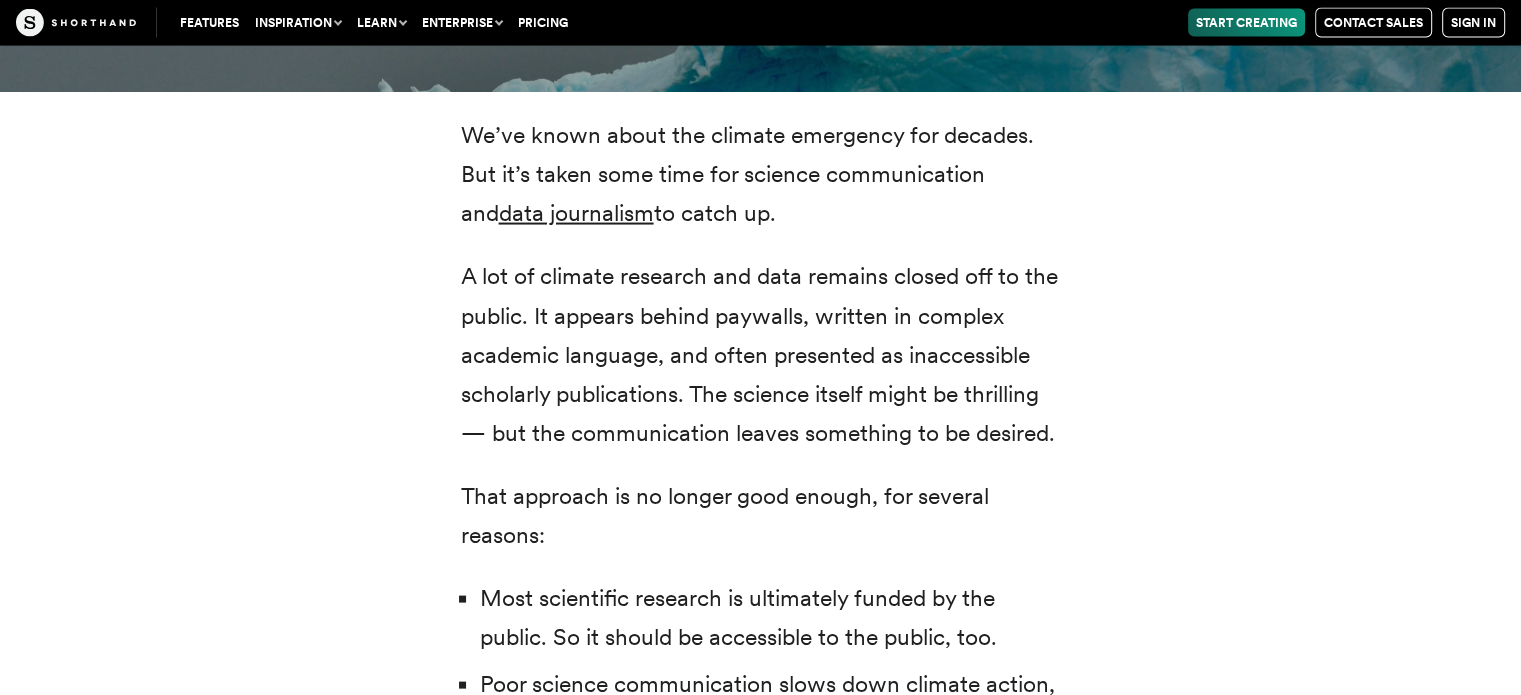 drag, startPoint x: 470, startPoint y: 90, endPoint x: 1043, endPoint y: 724, distance: 854.56714 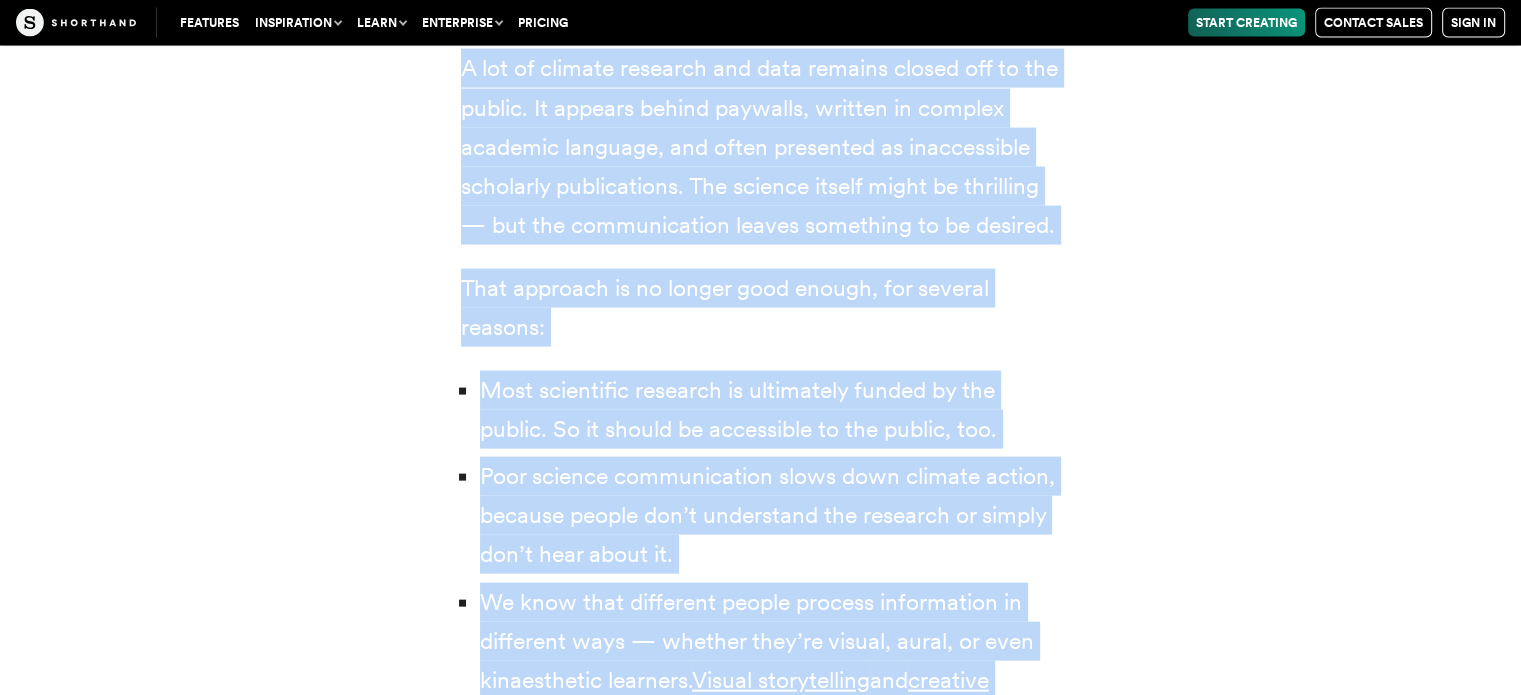 click on "We know that different people process information in different ways — whether they’re visual, aural, or even kinaesthetic learners.  Visual storytelling  and  creative science comms  are completely valid ways to present research. 'Serious' doesn’t have to mean 'Times New Roman, 12pt, black and white'." at bounding box center (770, 700) 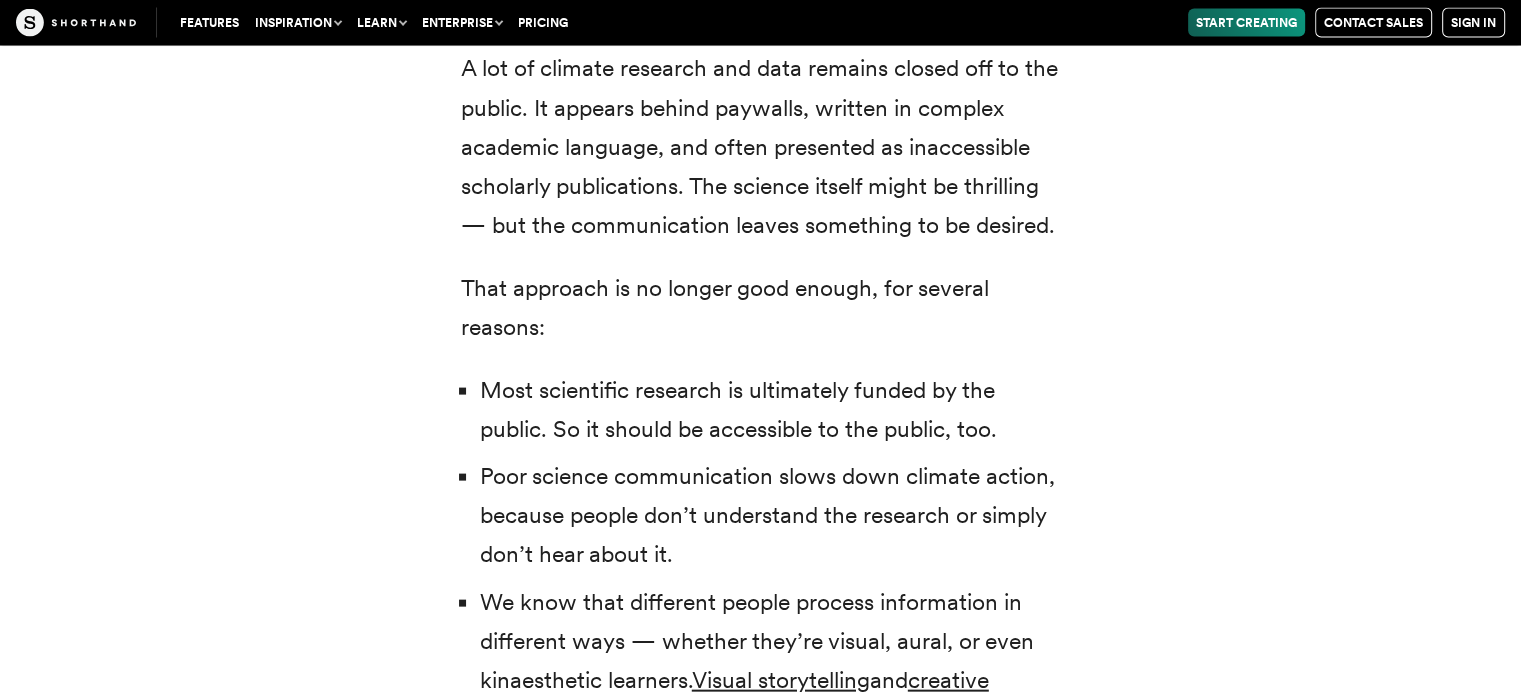 click on "Most scientific research is ultimately funded by the public. So it should be accessible to the public, too." at bounding box center (770, 410) 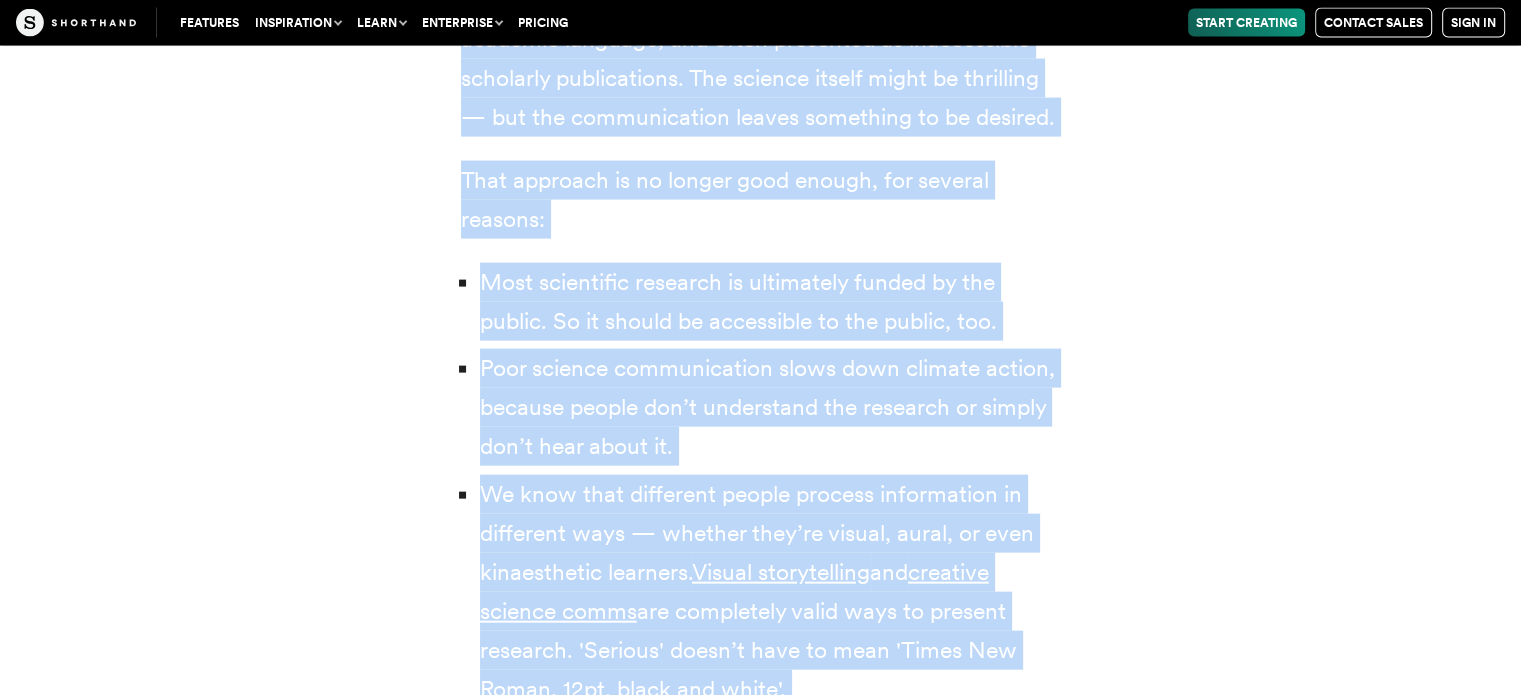 scroll, scrollTop: 4569, scrollLeft: 0, axis: vertical 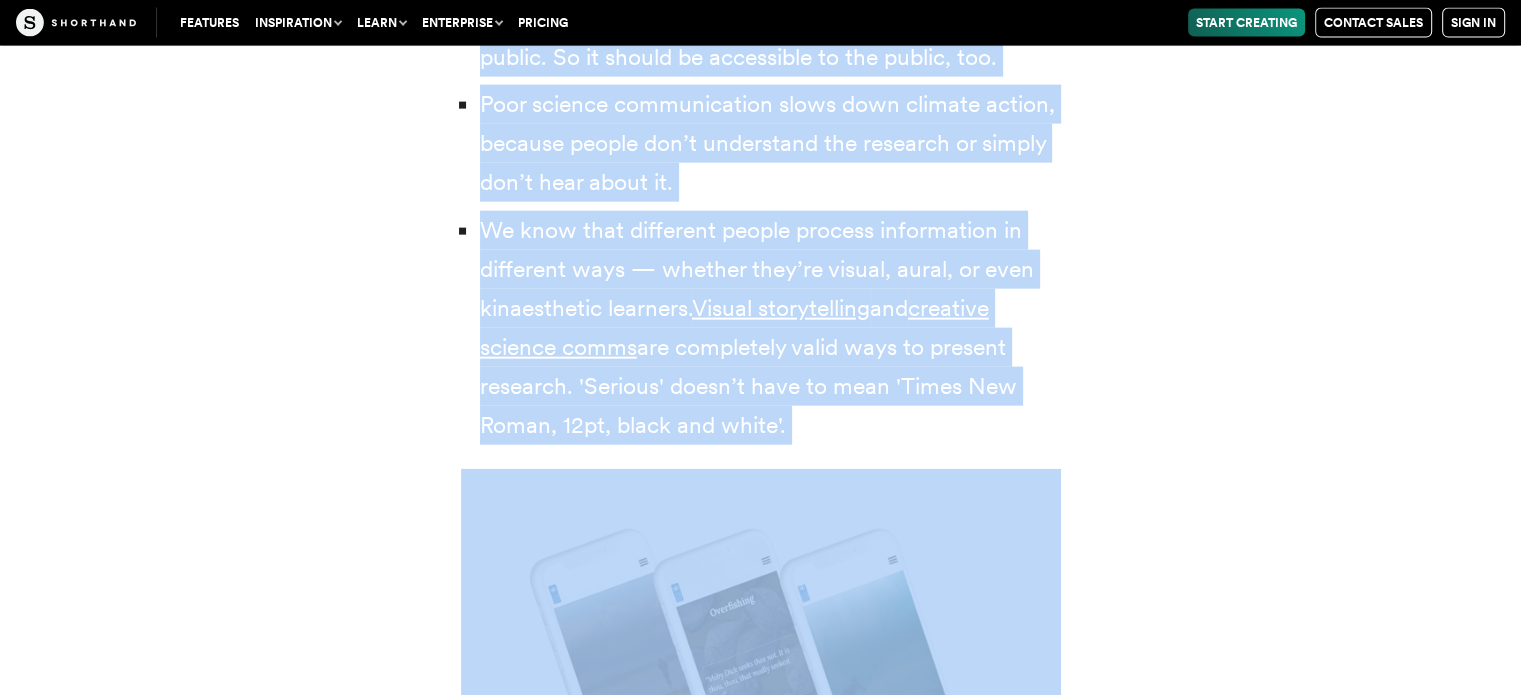 drag, startPoint x: 464, startPoint y: 171, endPoint x: 791, endPoint y: 375, distance: 385.41537 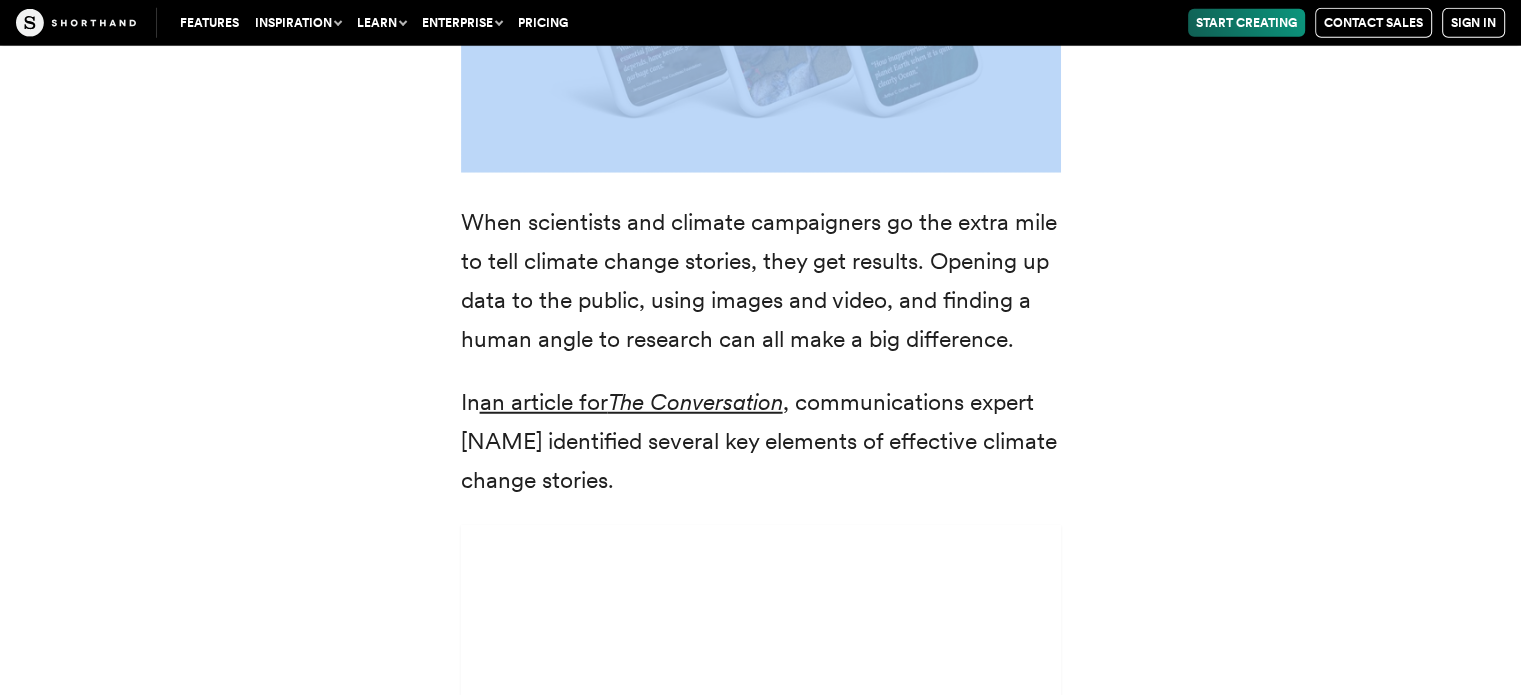 scroll, scrollTop: 5301, scrollLeft: 0, axis: vertical 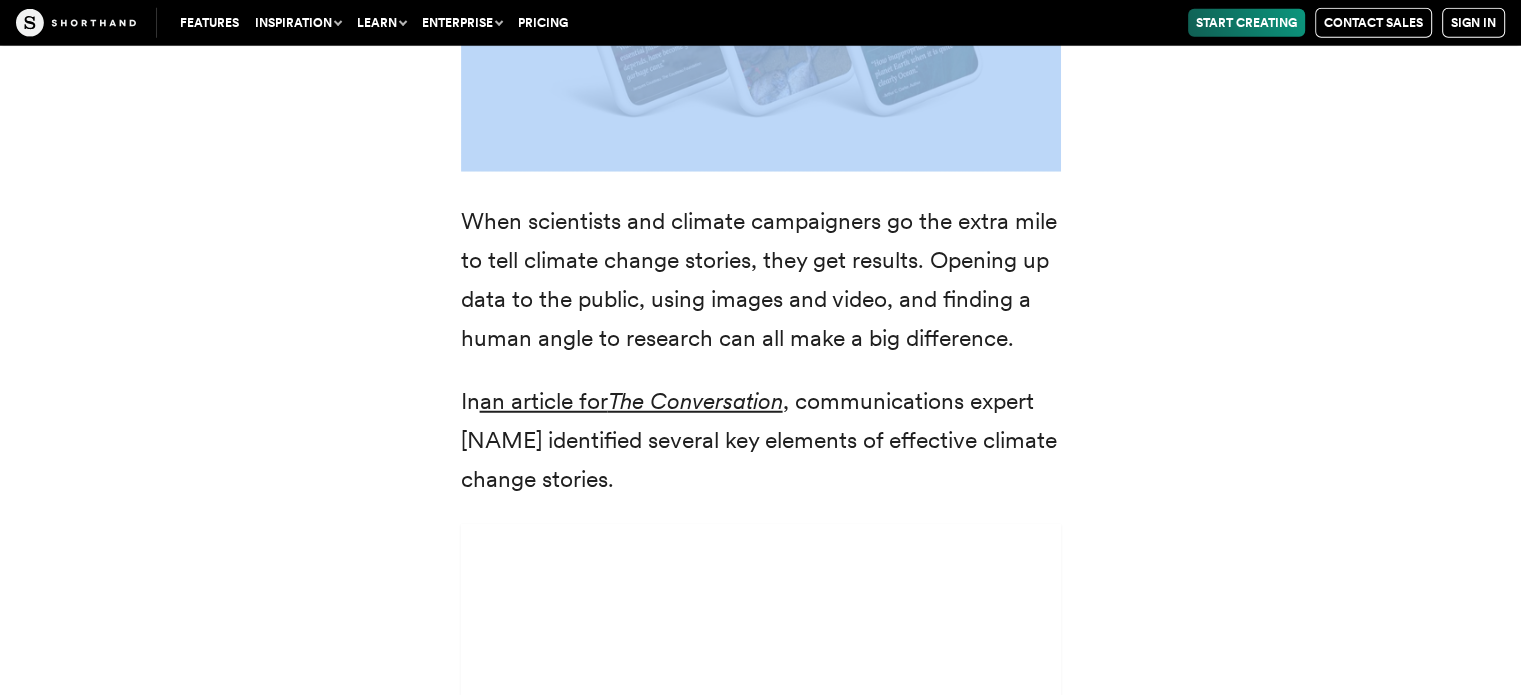 drag, startPoint x: 461, startPoint y: 179, endPoint x: 736, endPoint y: 427, distance: 370.30933 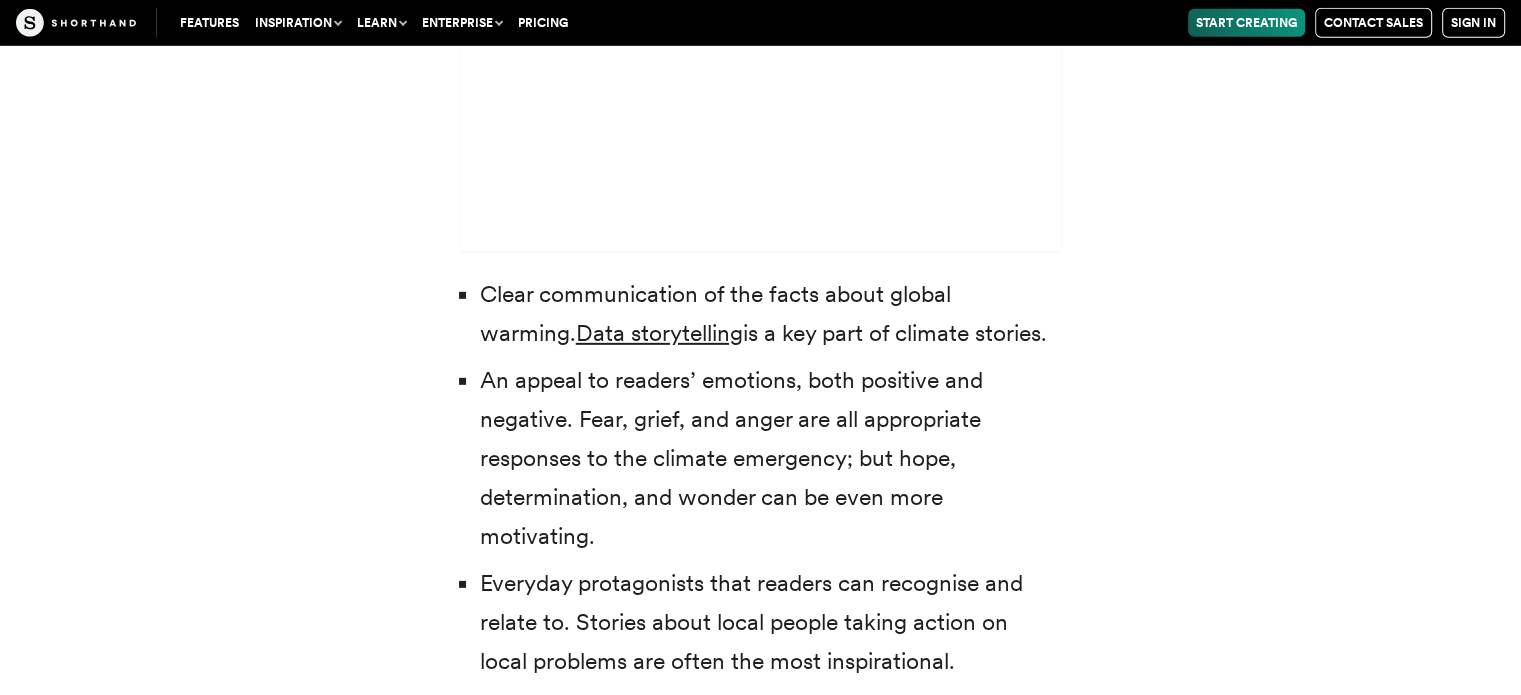 scroll, scrollTop: 6013, scrollLeft: 0, axis: vertical 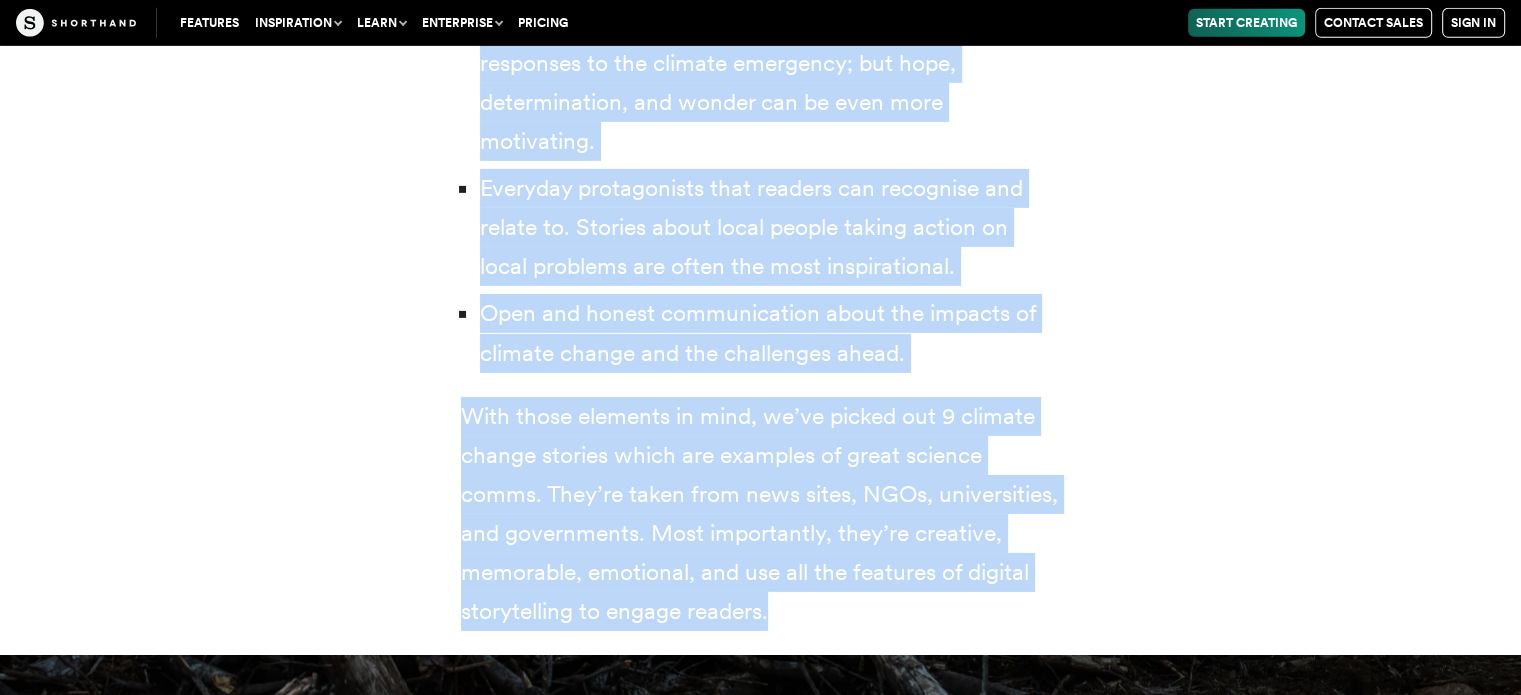 drag, startPoint x: 484, startPoint y: 245, endPoint x: 776, endPoint y: 566, distance: 433.94125 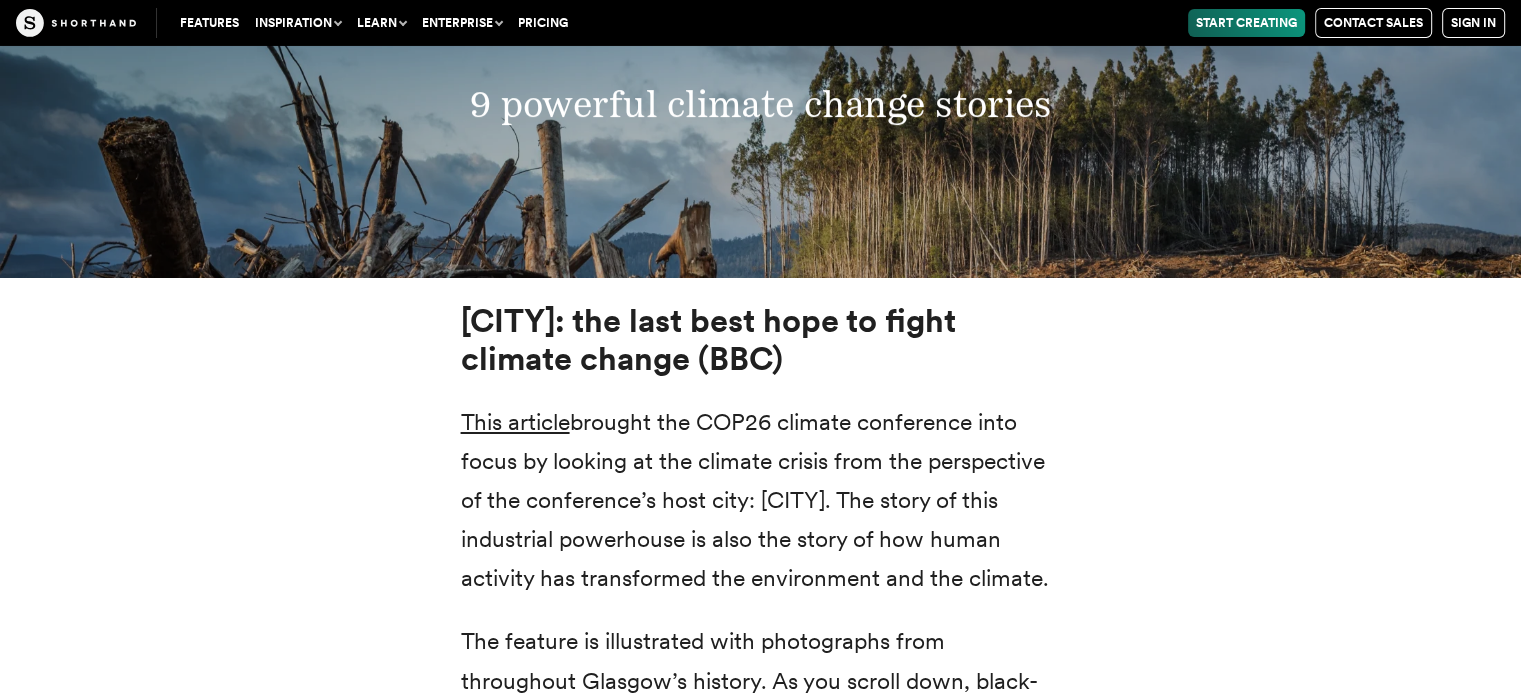 scroll, scrollTop: 7176, scrollLeft: 0, axis: vertical 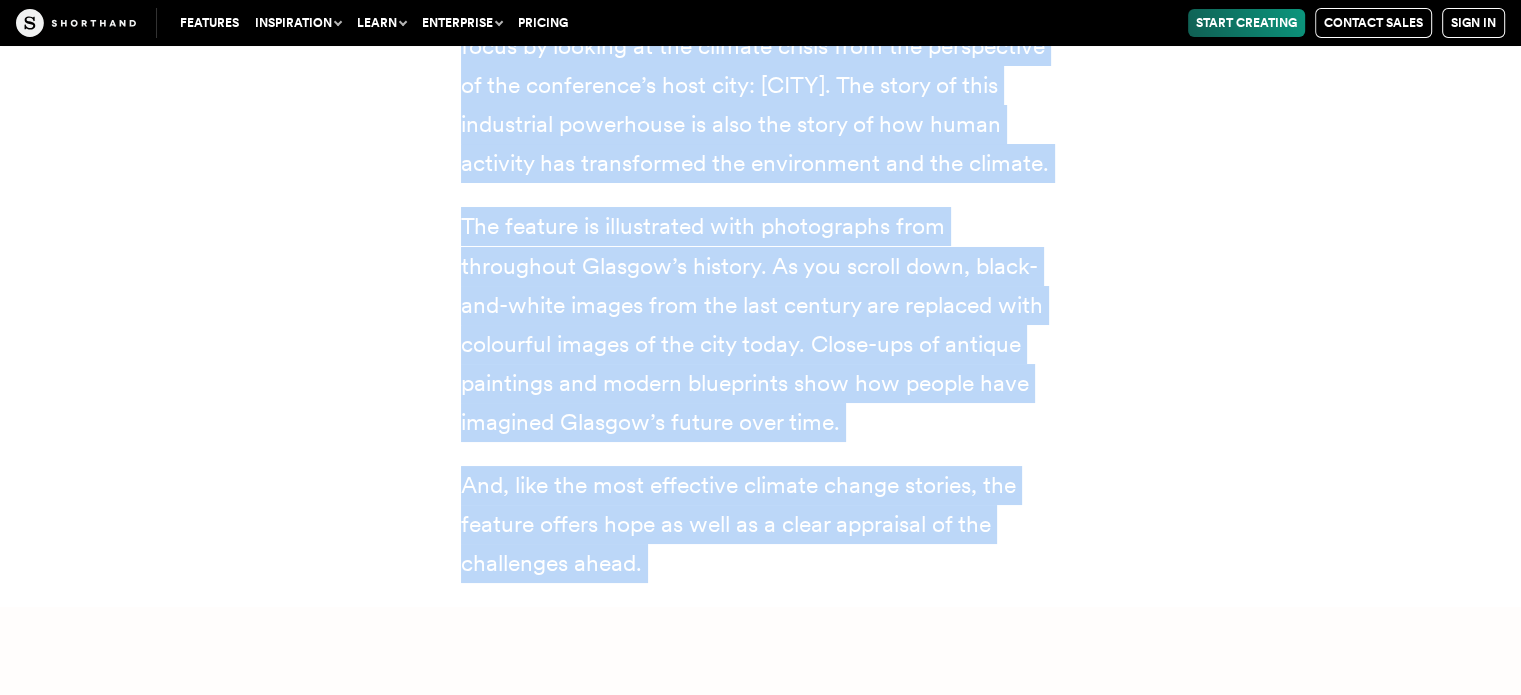 drag, startPoint x: 472, startPoint y: 232, endPoint x: 645, endPoint y: 515, distance: 331.6896 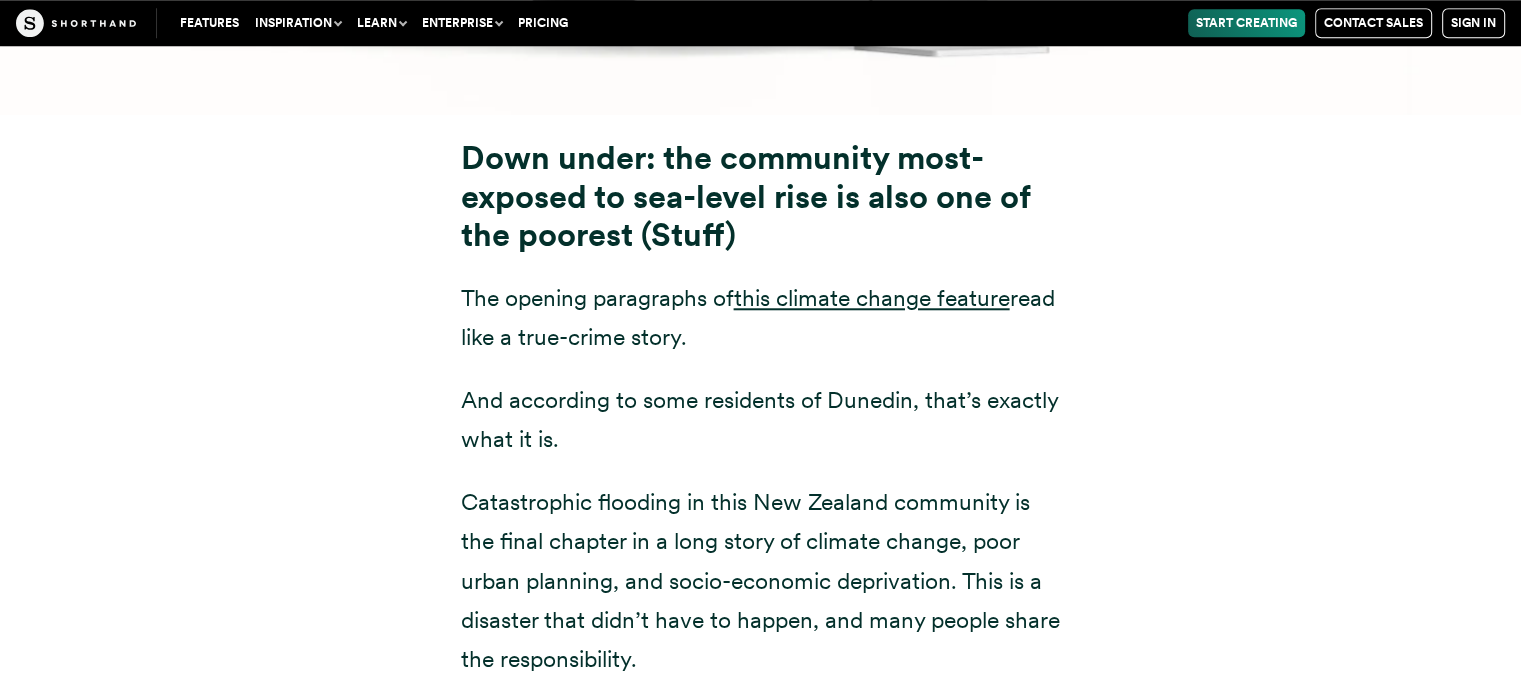 scroll, scrollTop: 9464, scrollLeft: 0, axis: vertical 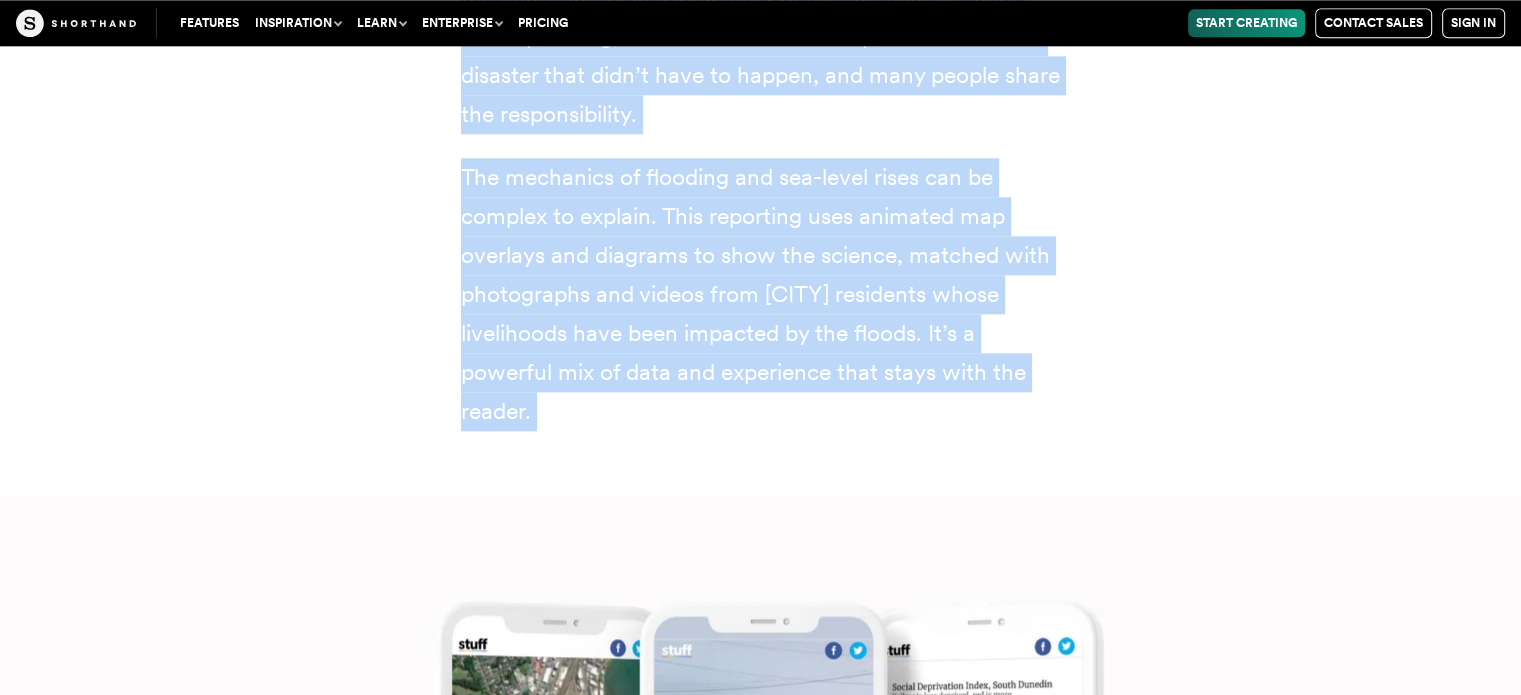 drag, startPoint x: 464, startPoint y: 107, endPoint x: 763, endPoint y: 369, distance: 397.54874 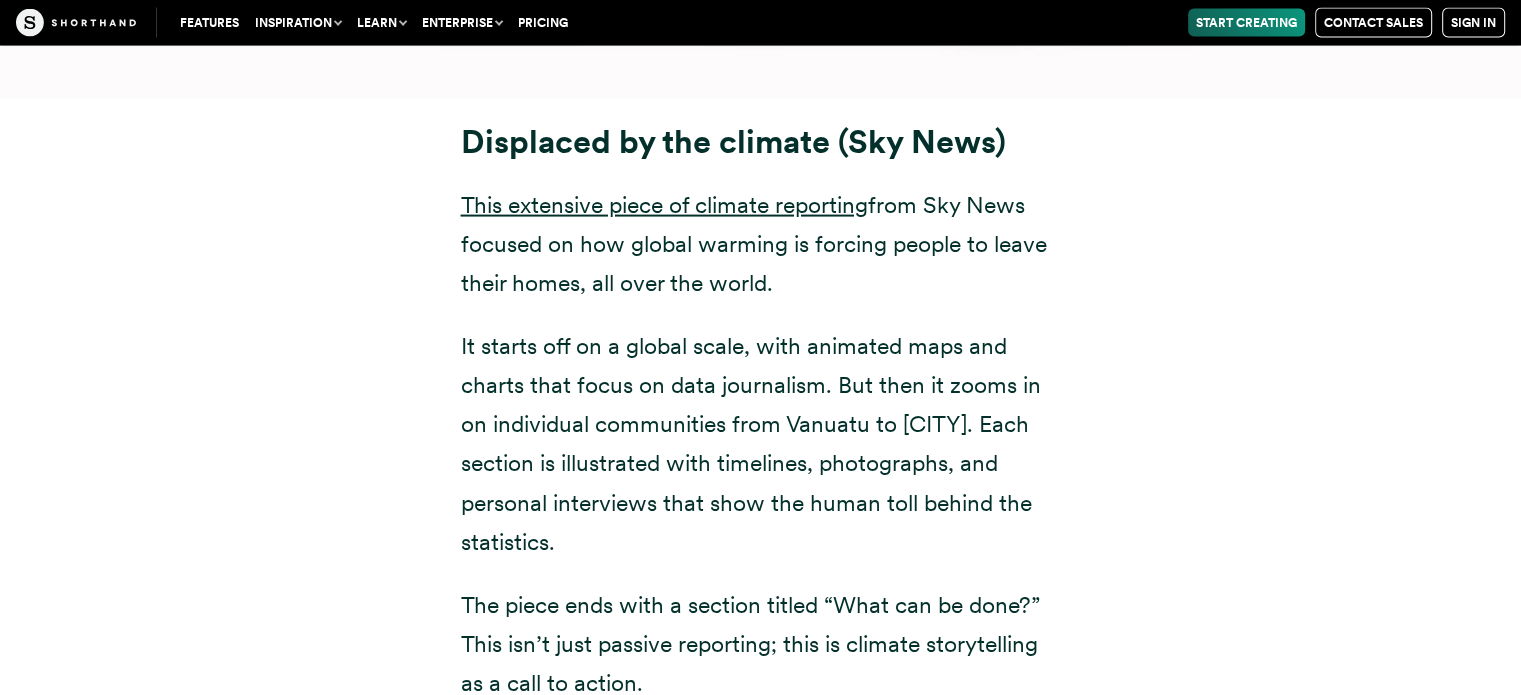scroll, scrollTop: 11826, scrollLeft: 0, axis: vertical 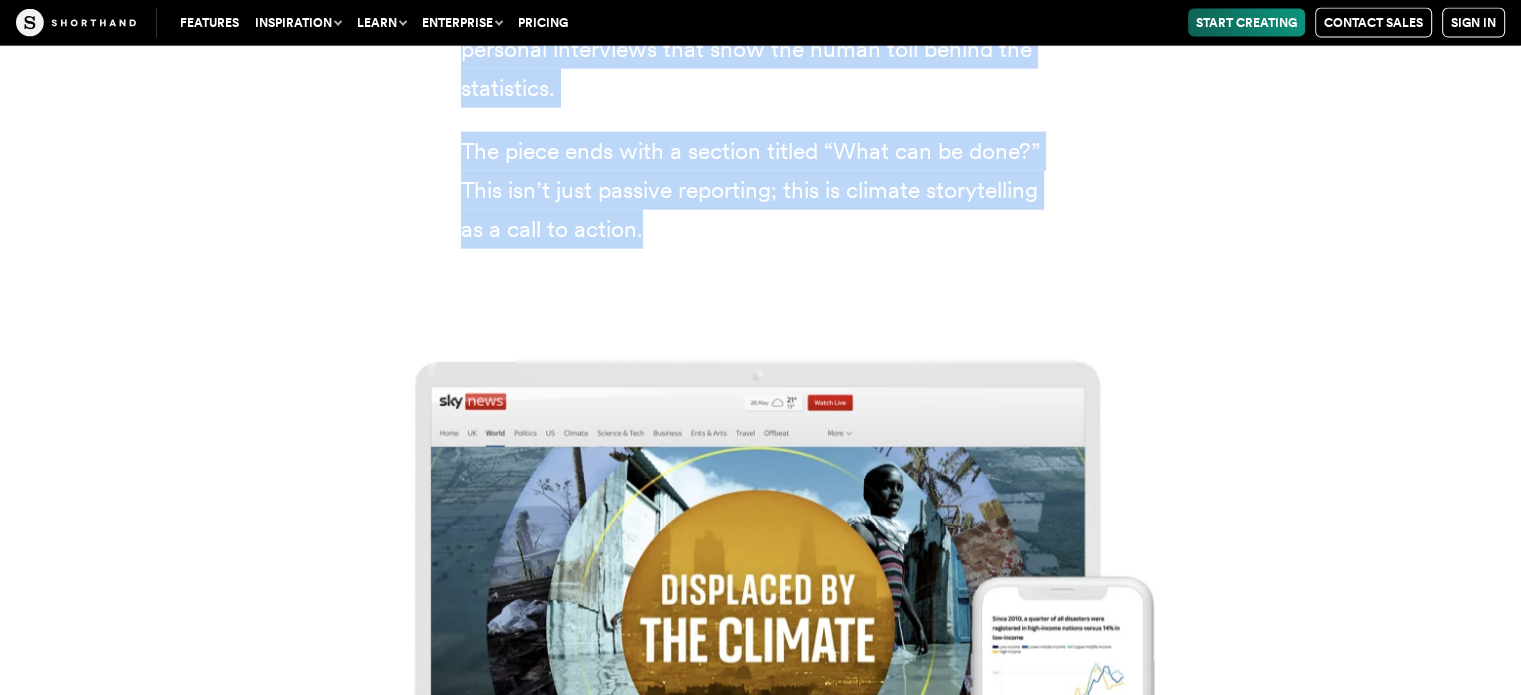 drag, startPoint x: 466, startPoint y: 99, endPoint x: 676, endPoint y: 188, distance: 228.08113 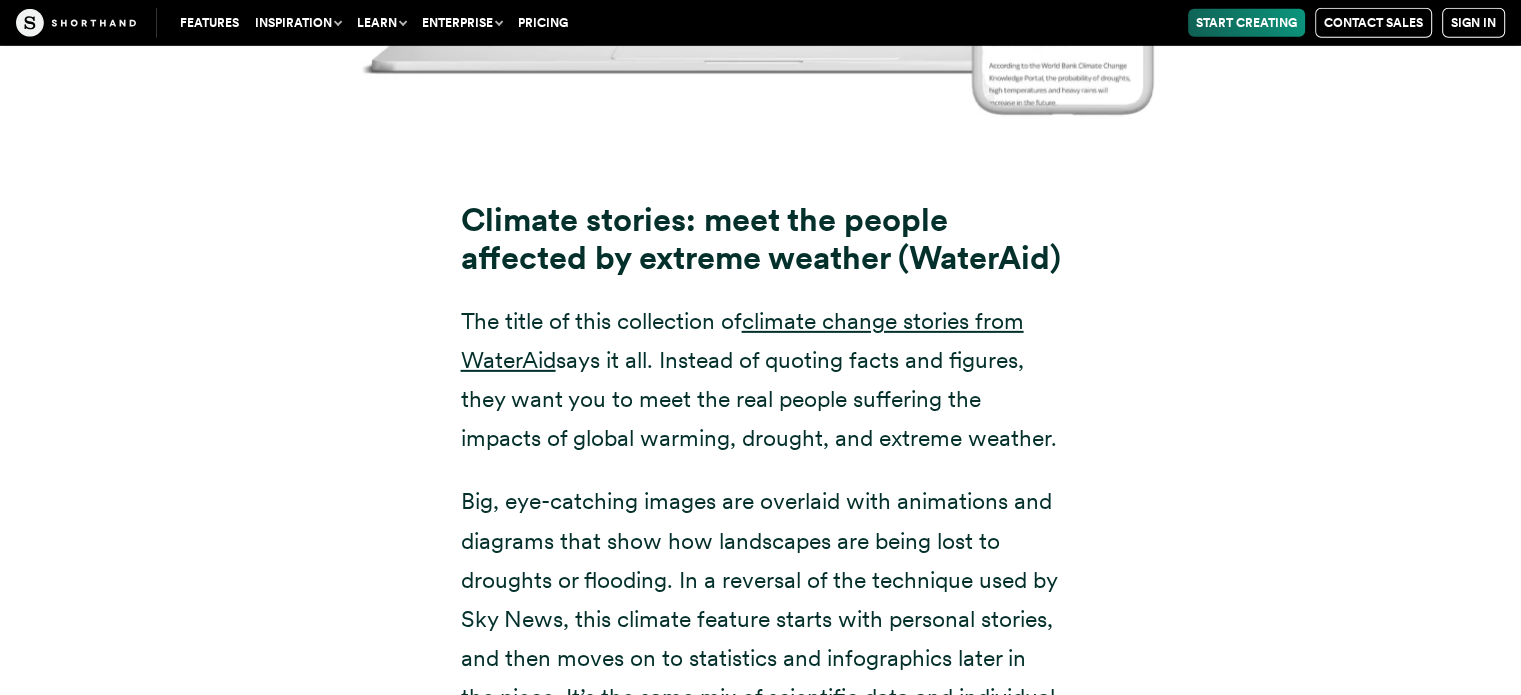 scroll, scrollTop: 13848, scrollLeft: 0, axis: vertical 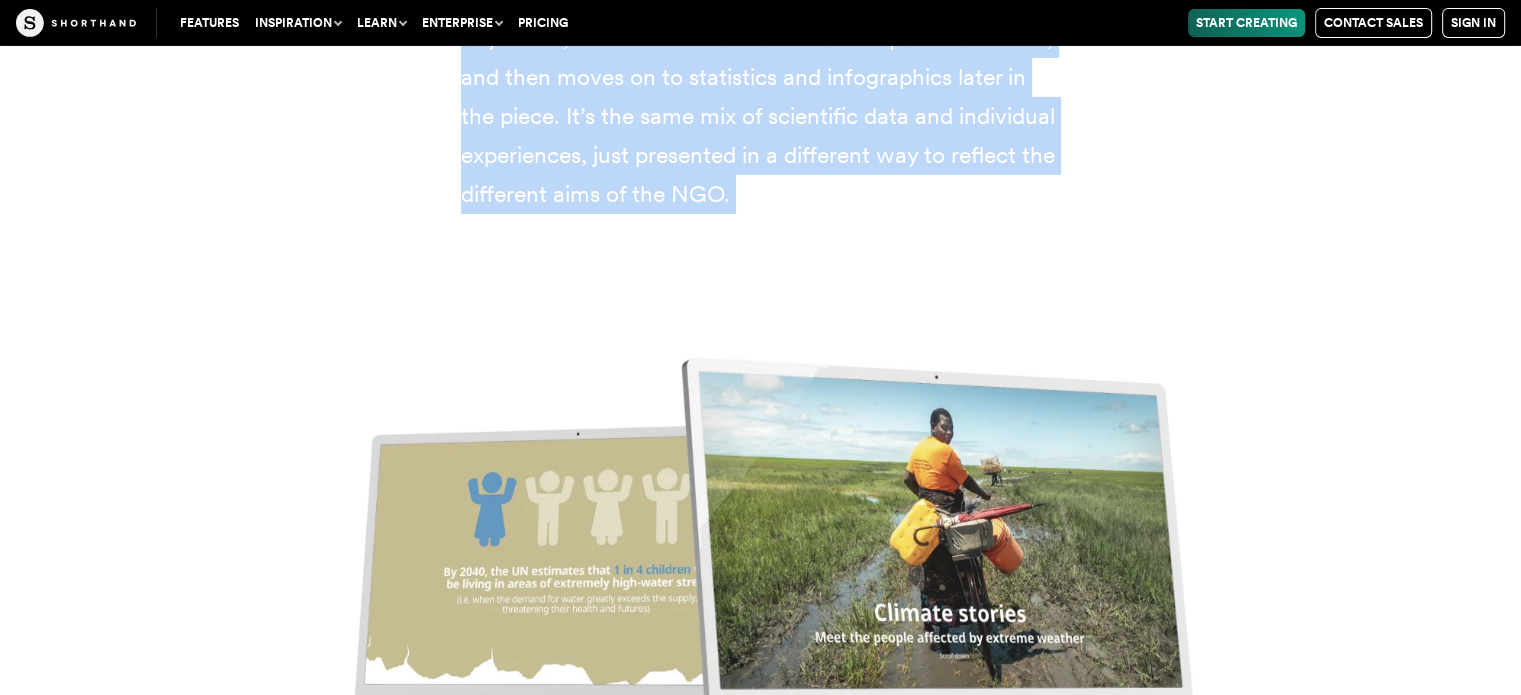 drag, startPoint x: 466, startPoint y: 165, endPoint x: 735, endPoint y: 194, distance: 270.5587 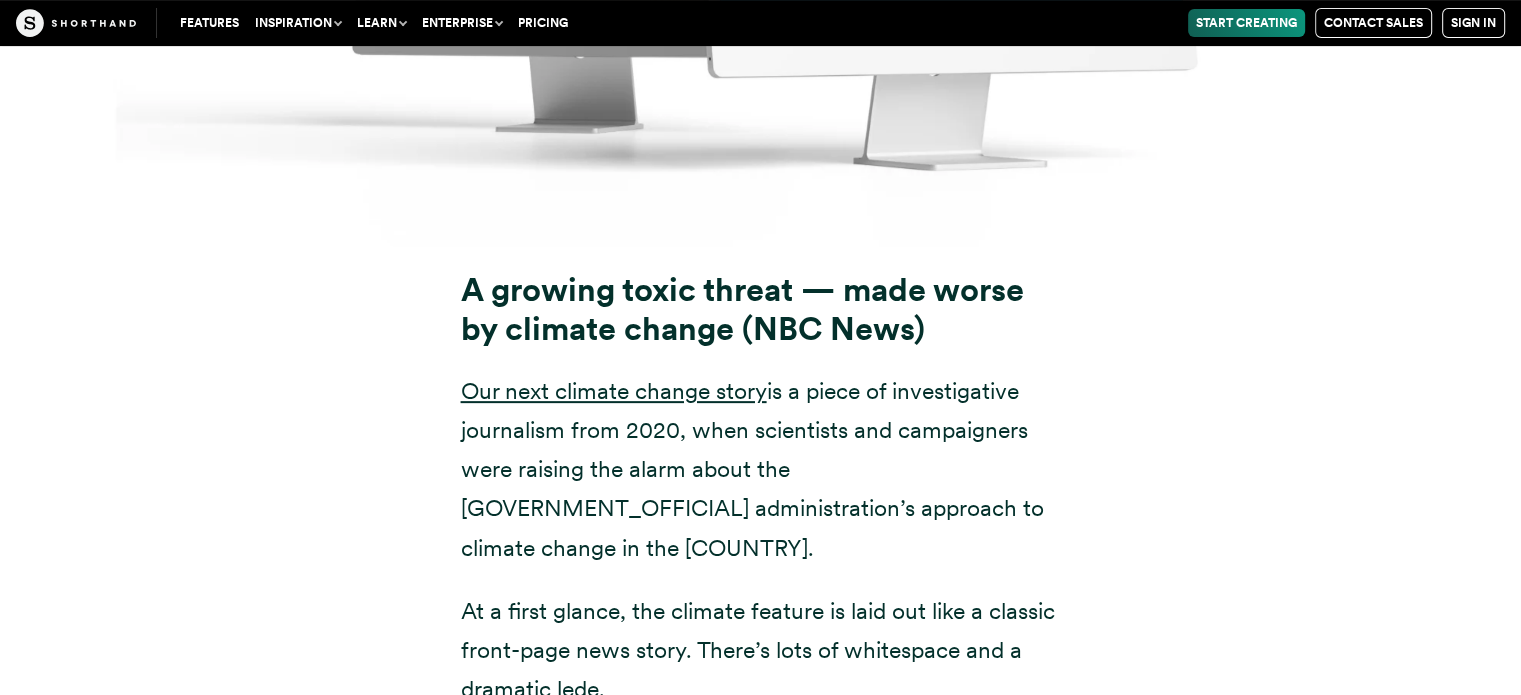 scroll, scrollTop: 16012, scrollLeft: 0, axis: vertical 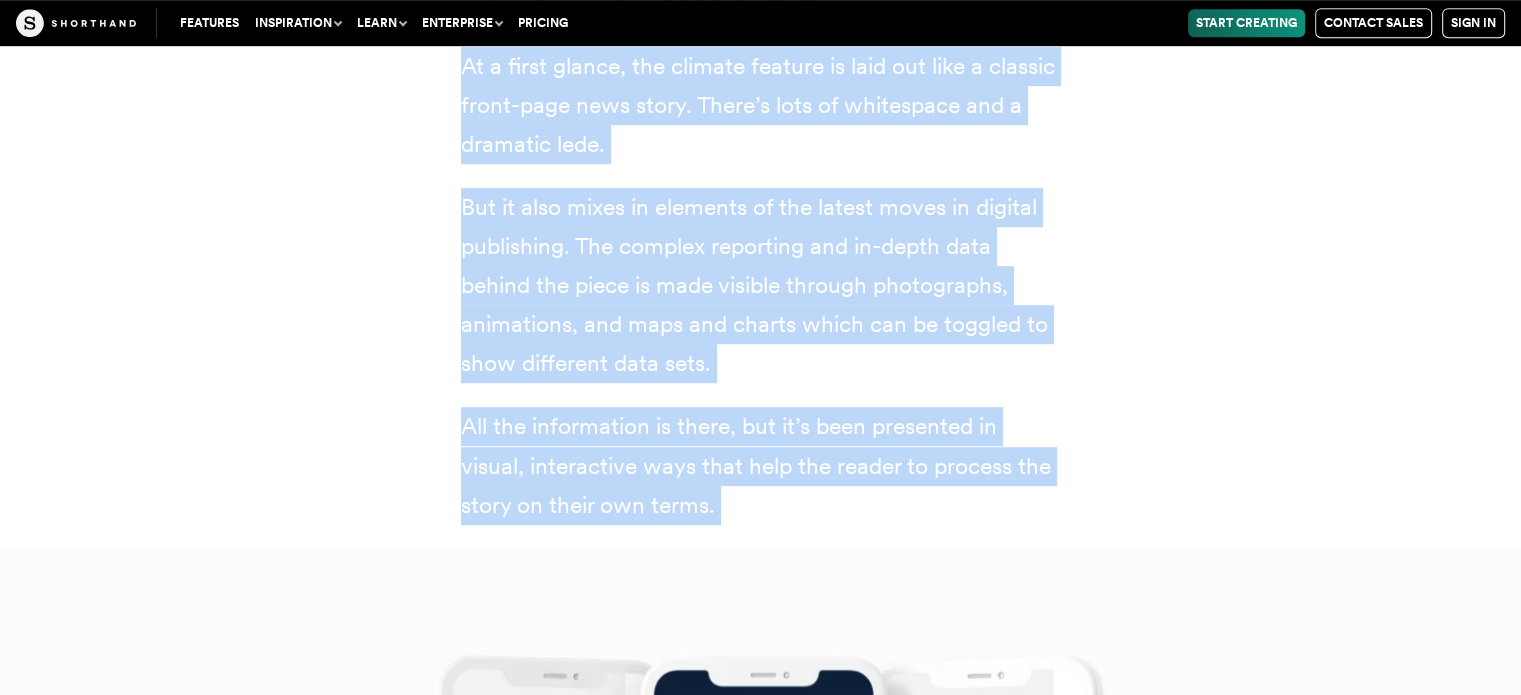 drag, startPoint x: 465, startPoint y: 100, endPoint x: 729, endPoint y: 477, distance: 460.2445 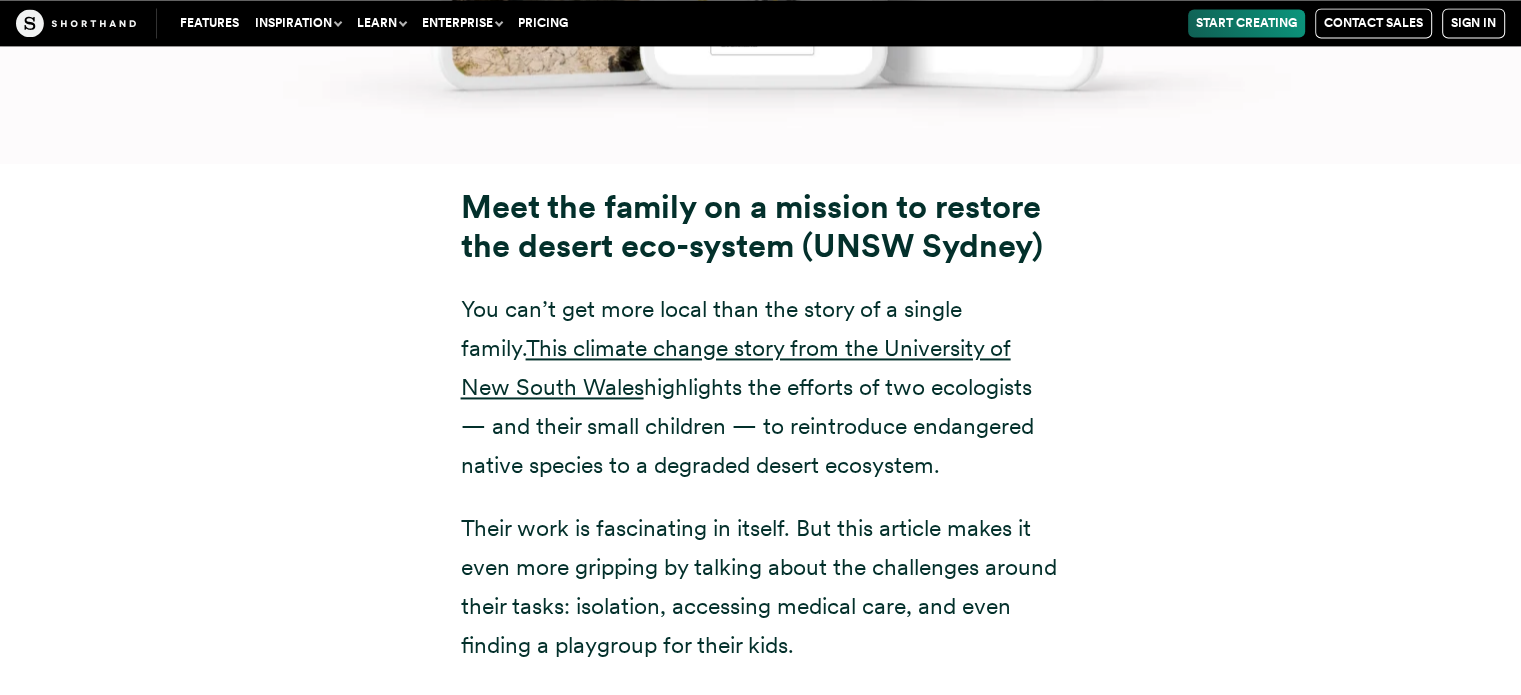 scroll, scrollTop: 18187, scrollLeft: 0, axis: vertical 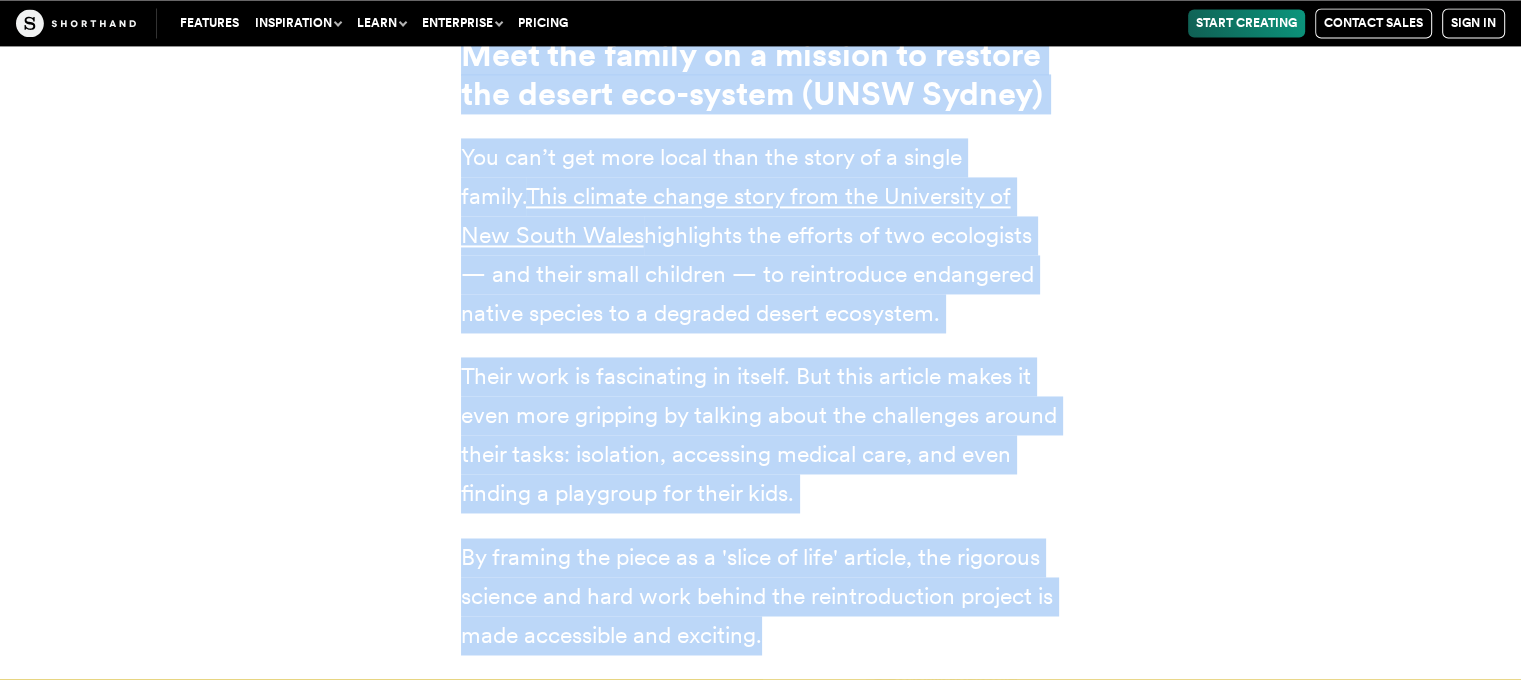 drag, startPoint x: 464, startPoint y: 159, endPoint x: 783, endPoint y: 586, distance: 533.0009 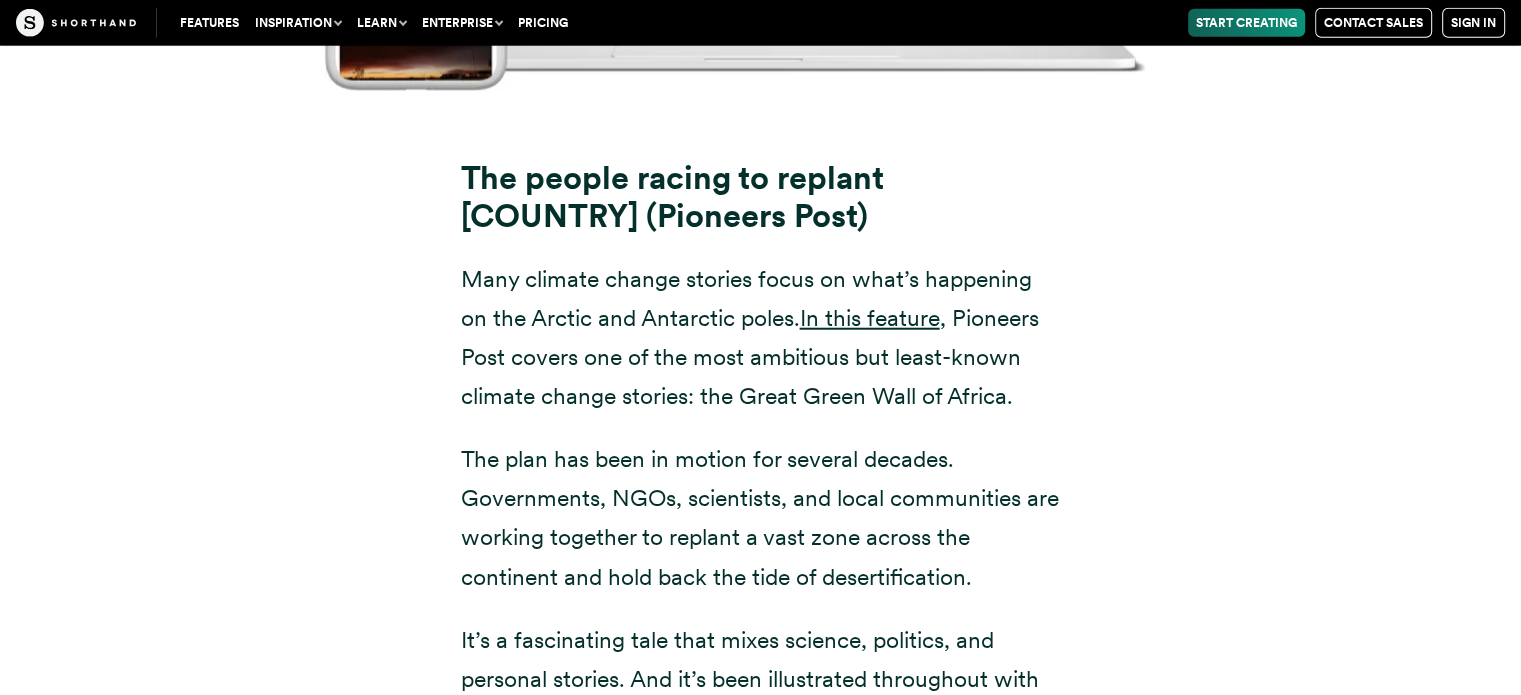 scroll, scrollTop: 20305, scrollLeft: 0, axis: vertical 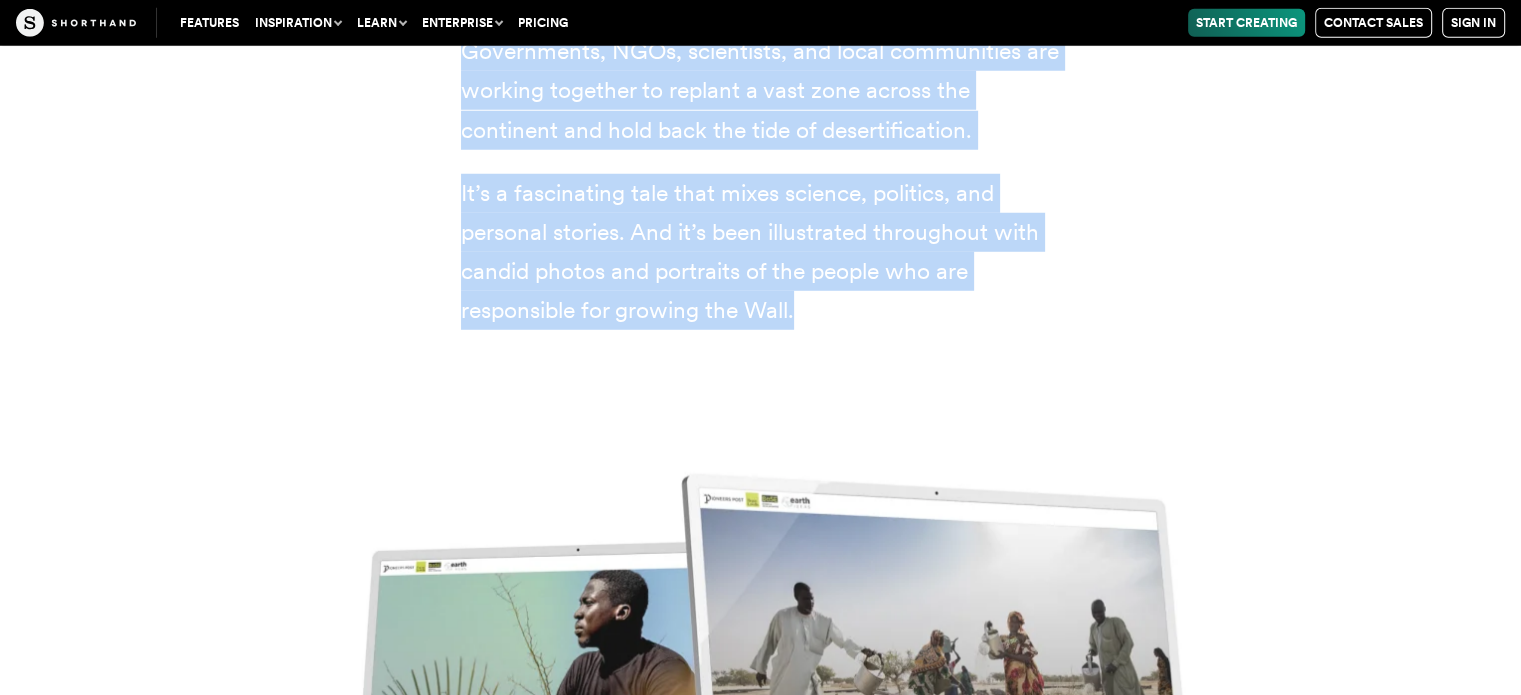 drag, startPoint x: 468, startPoint y: 127, endPoint x: 817, endPoint y: 265, distance: 375.2932 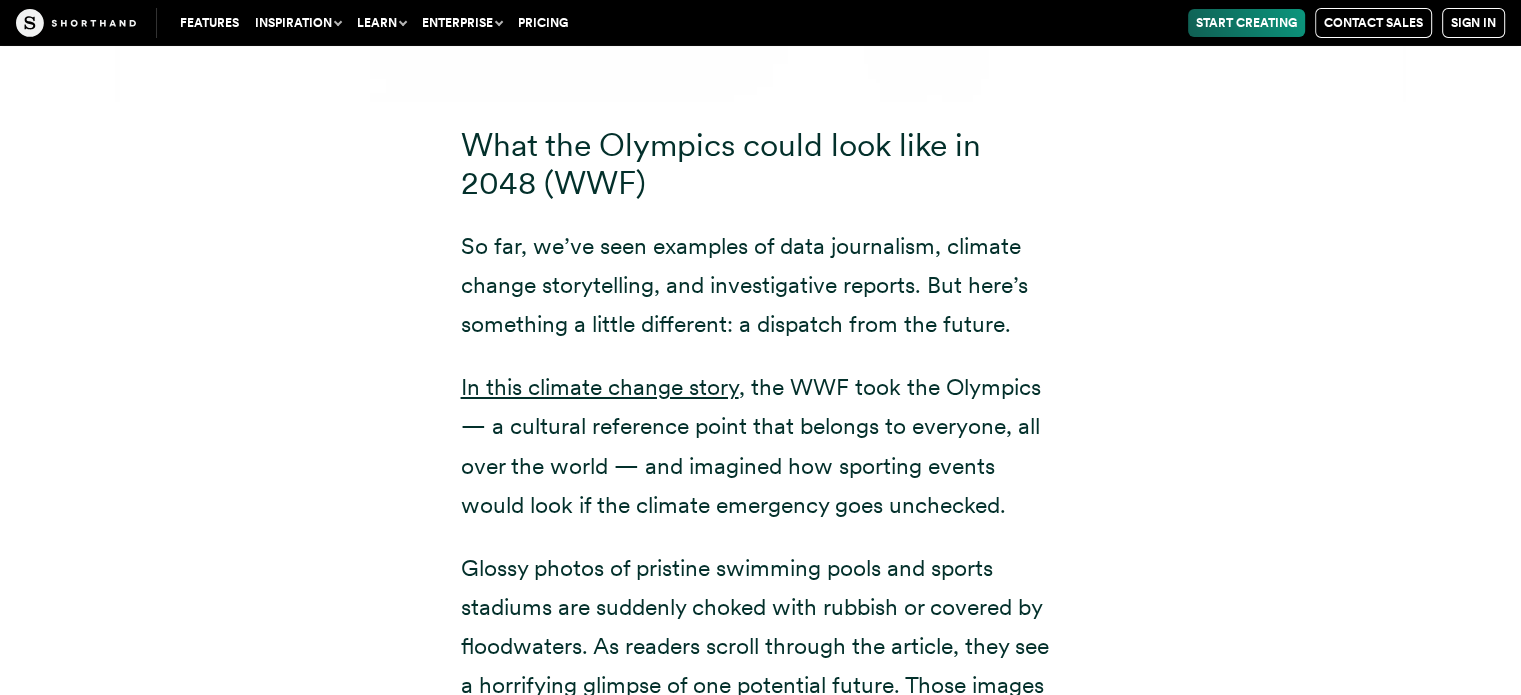 scroll, scrollTop: 22439, scrollLeft: 0, axis: vertical 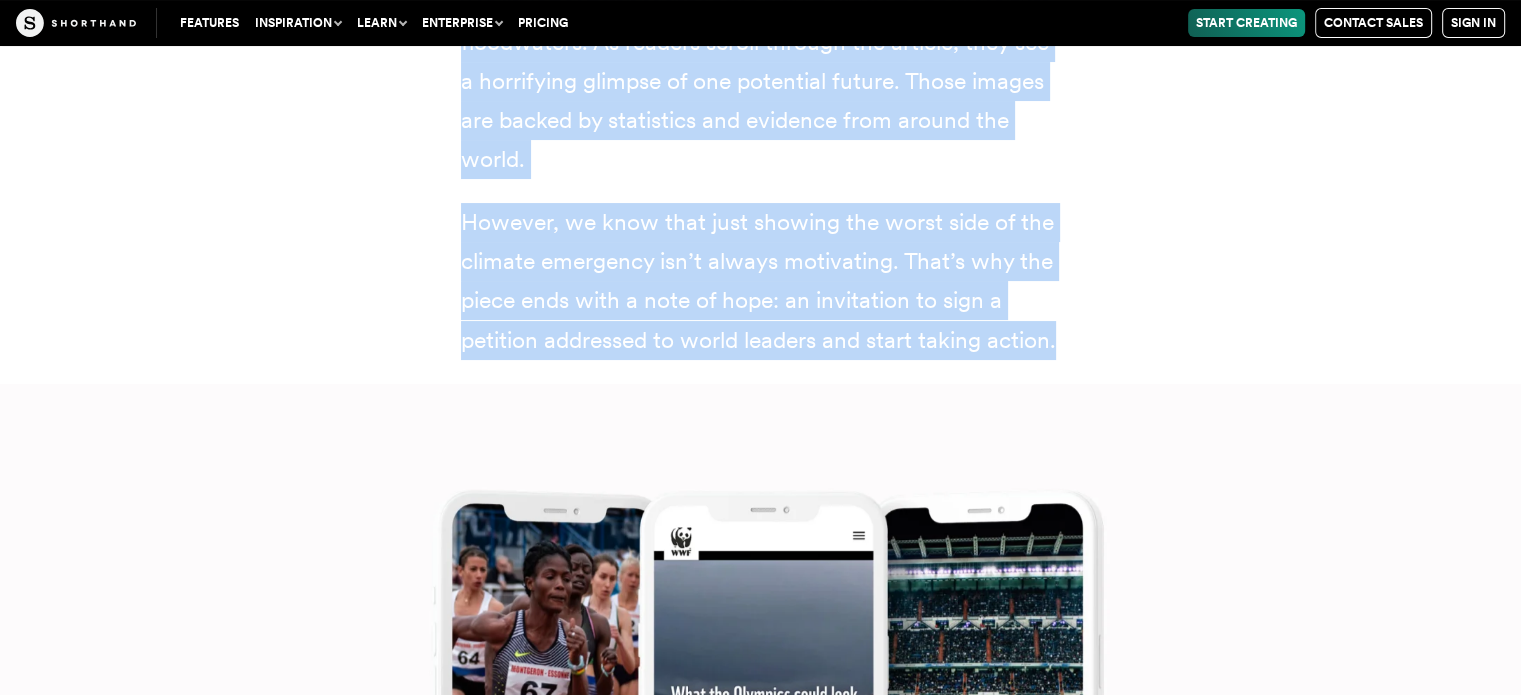 drag, startPoint x: 460, startPoint y: 93, endPoint x: 1069, endPoint y: 293, distance: 641 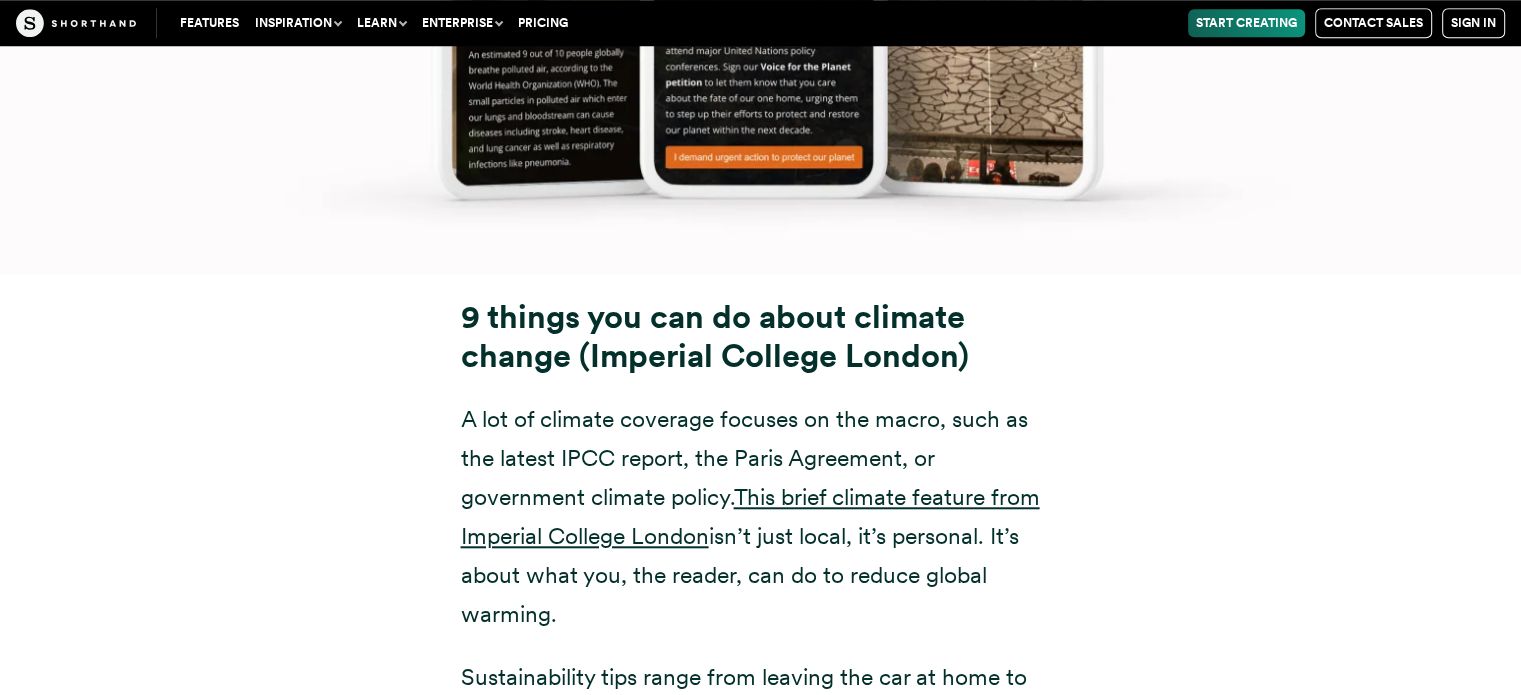 scroll, scrollTop: 24725, scrollLeft: 0, axis: vertical 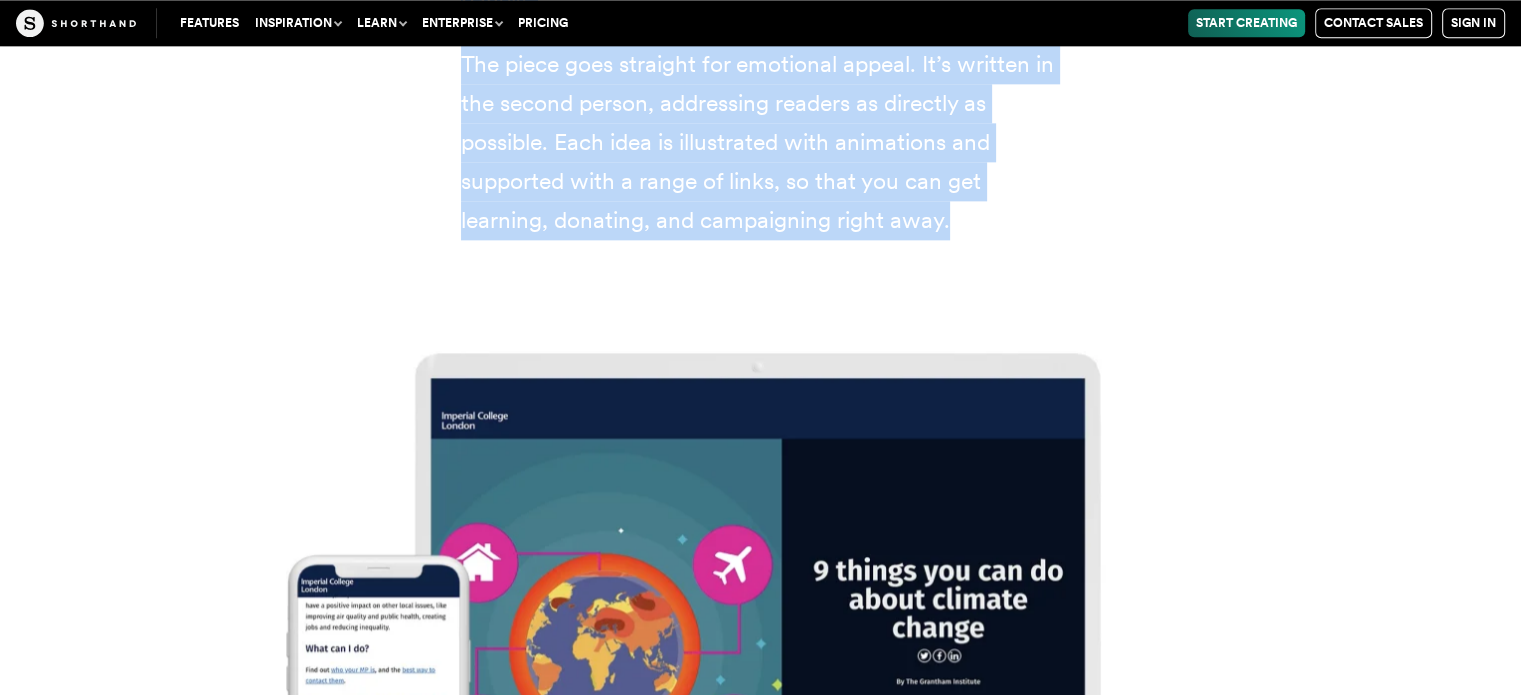 drag, startPoint x: 466, startPoint y: 123, endPoint x: 948, endPoint y: 182, distance: 485.59756 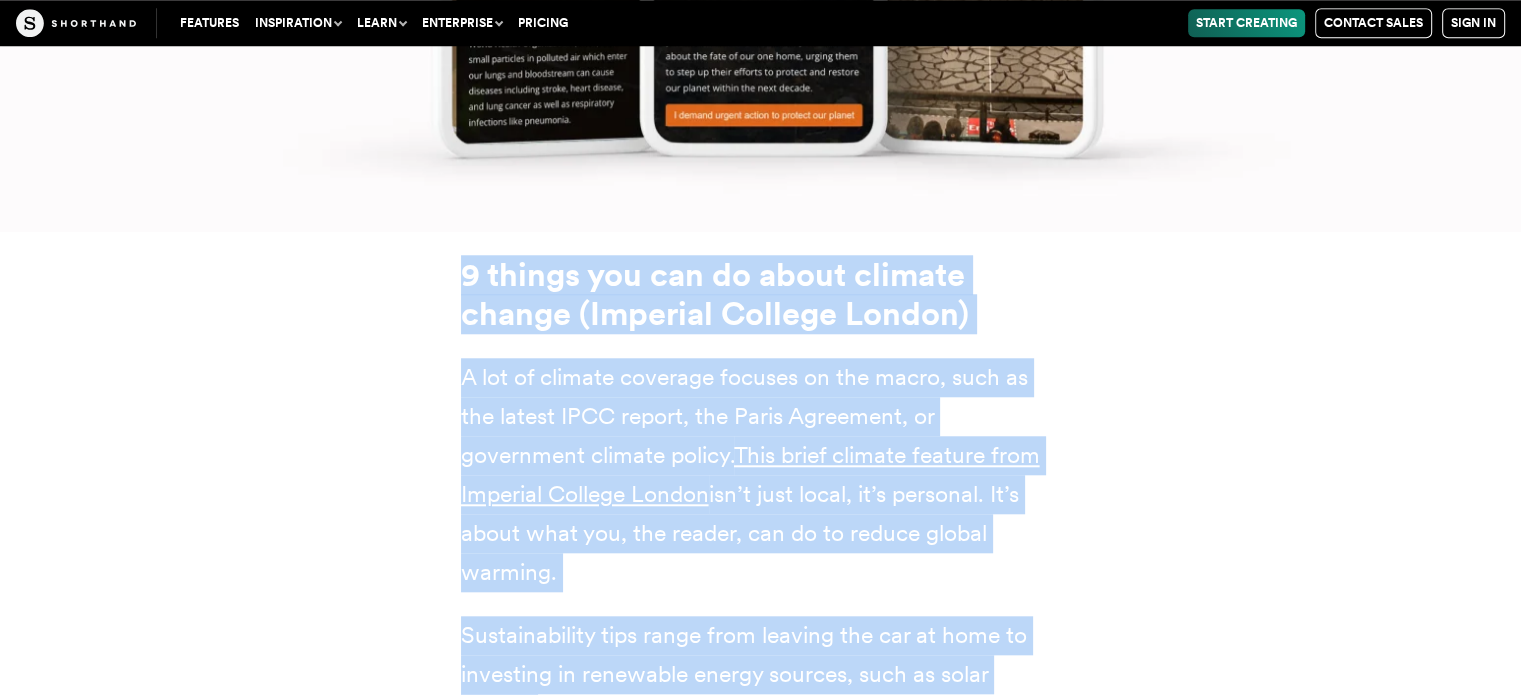 scroll, scrollTop: 24572, scrollLeft: 0, axis: vertical 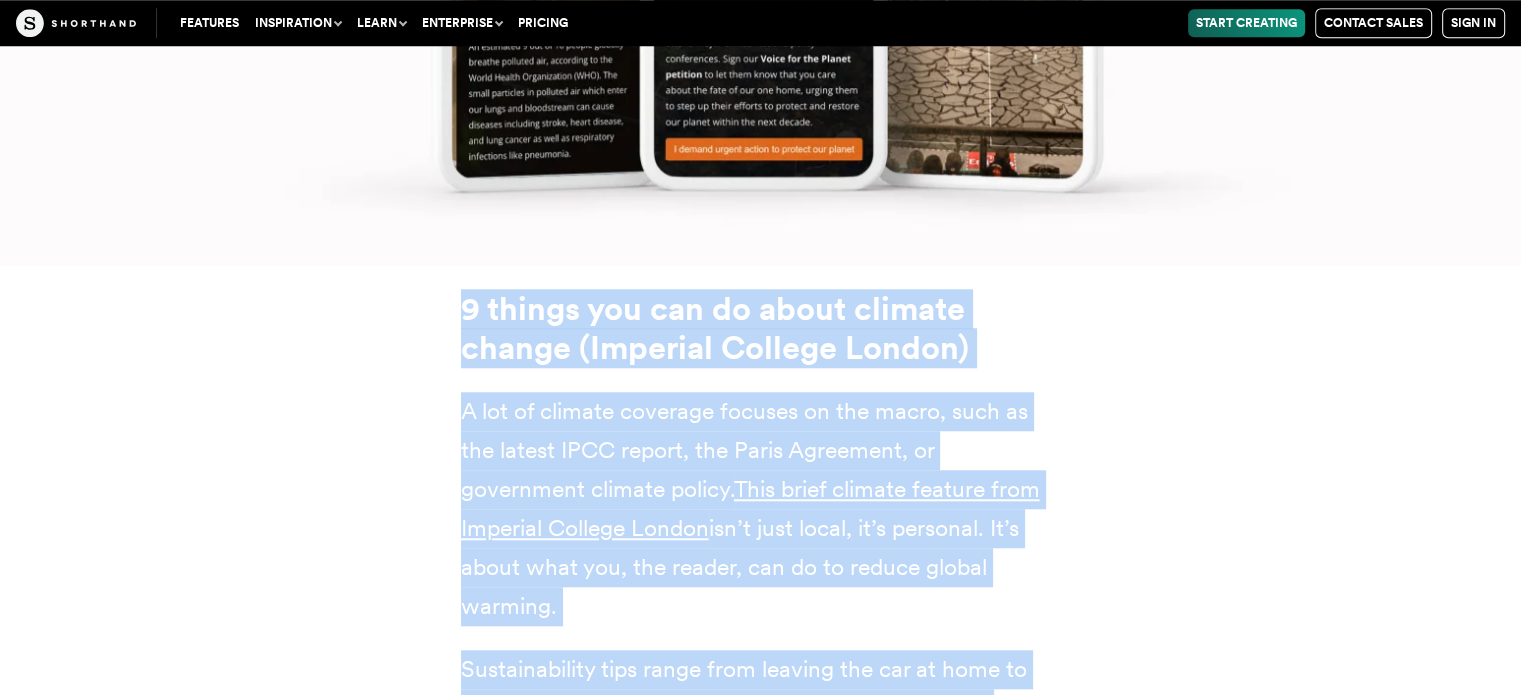 click on "9 things you can do about climate change (Imperial College London)
A lot of climate coverage focuses on the macro, such as the latest IPCC report, the Paris Agreement, or government climate policy.  This brief climate feature from Imperial College London  isn’t just local, it’s personal. It’s about what you, the reader, can do to reduce global warming.
Sustainability tips range from leaving the car at home to investing in renewable energy sources, such as solar panels.
The piece goes straight for emotional appeal. It’s written in the second person, addressing readers as directly as possible. Each idea is illustrated with animations and supported with a range of links, so that you can get learning, donating, and campaigning right away." at bounding box center [761, 638] 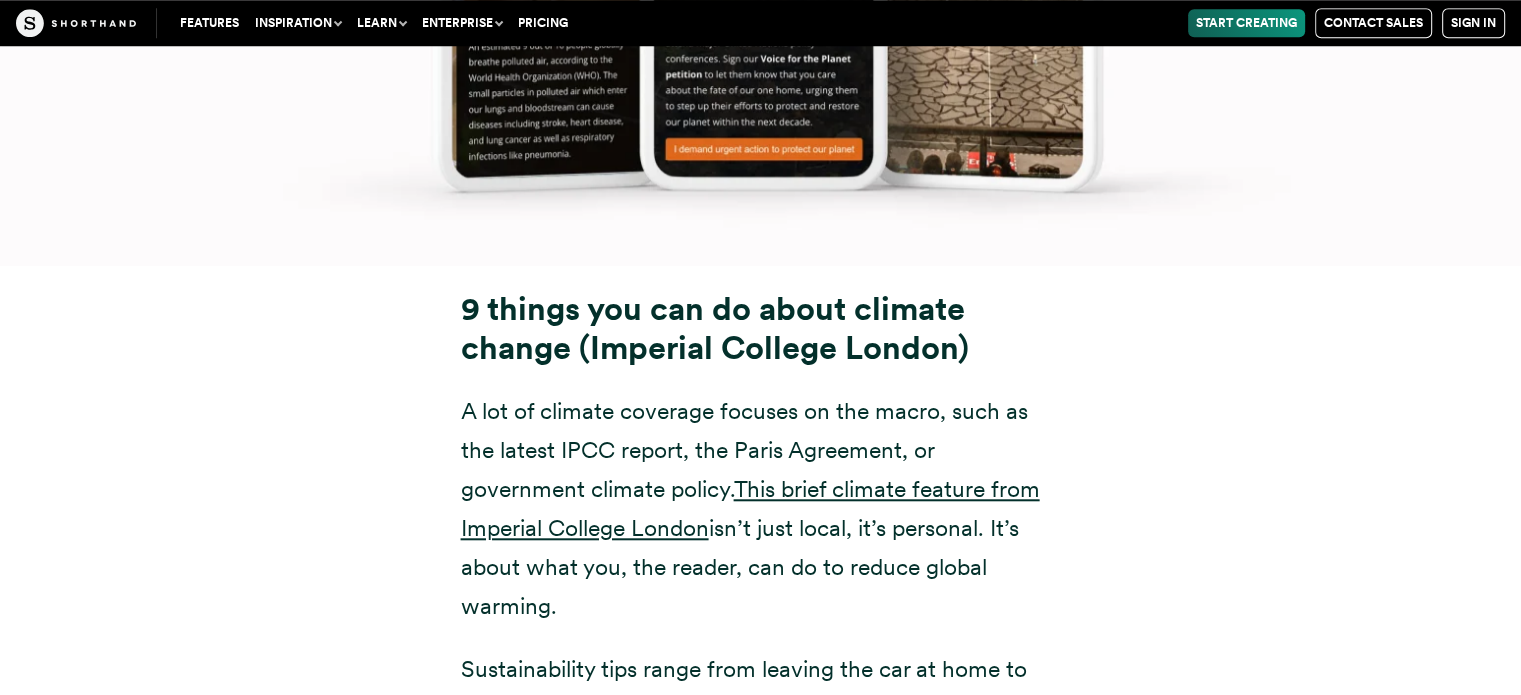 click on "9 things you can do about climate change (Imperial College London)
A lot of climate coverage focuses on the macro, such as the latest IPCC report, the Paris Agreement, or government climate policy.  This brief climate feature from Imperial College London  isn’t just local, it’s personal. It’s about what you, the reader, can do to reduce global warming.
Sustainability tips range from leaving the car at home to investing in renewable energy sources, such as solar panels.
The piece goes straight for emotional appeal. It’s written in the second person, addressing readers as directly as possible. Each idea is illustrated with animations and supported with a range of links, so that you can get learning, donating, and campaigning right away." at bounding box center (761, 638) 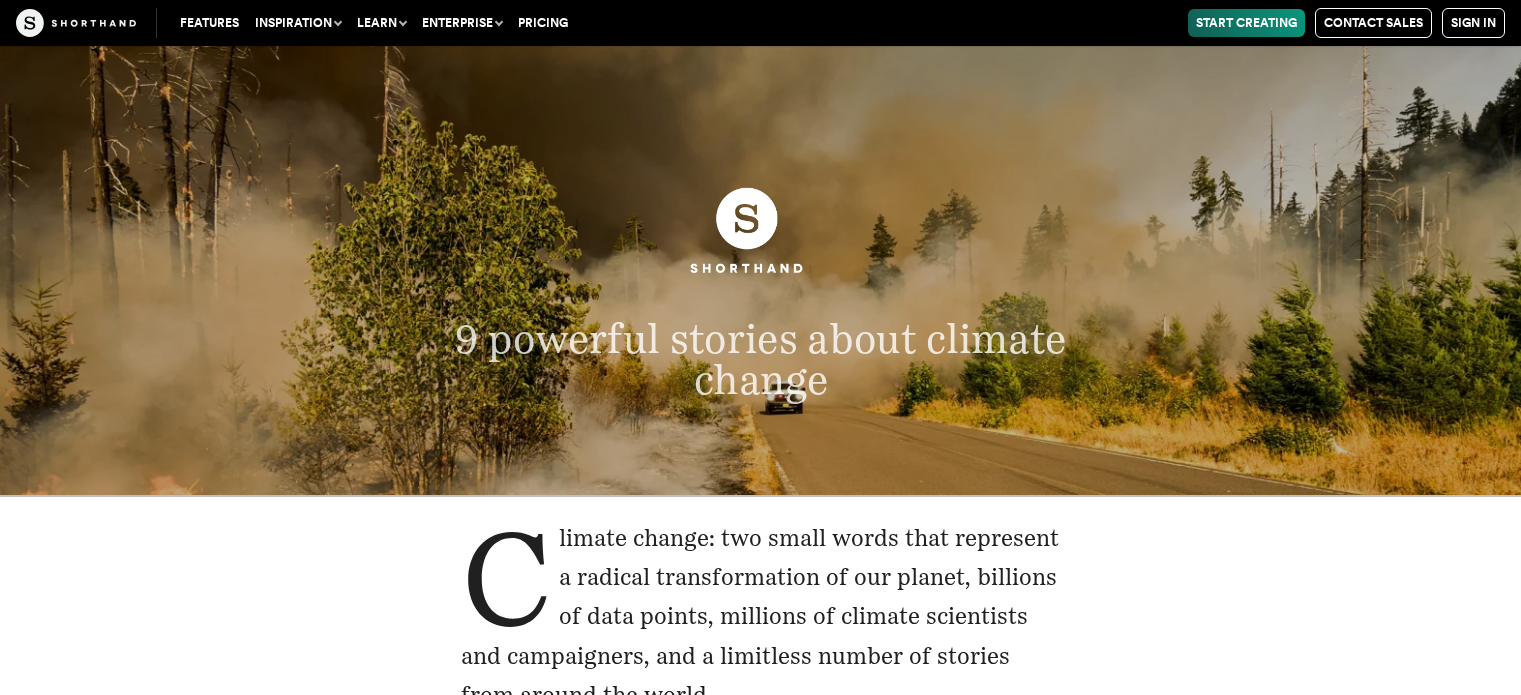 scroll, scrollTop: 1078, scrollLeft: 0, axis: vertical 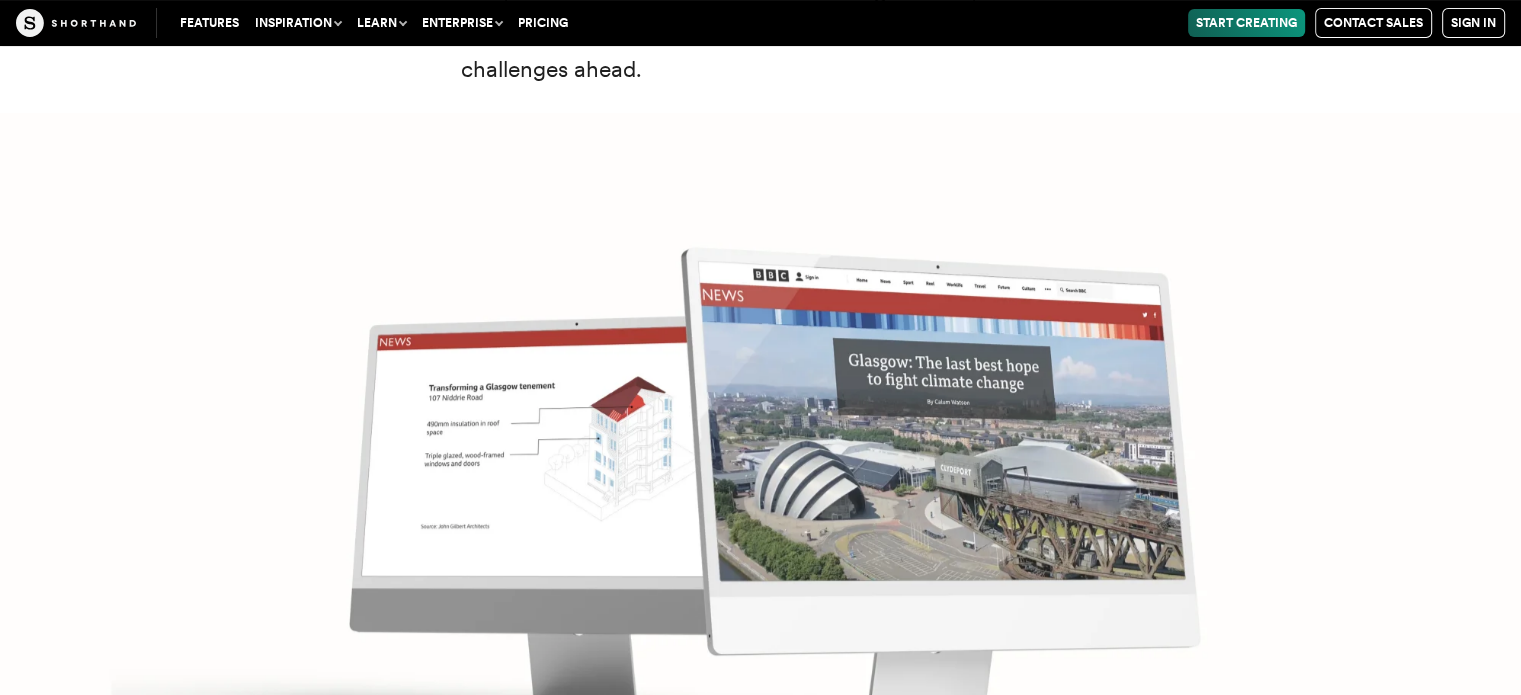click at bounding box center [760, 460] 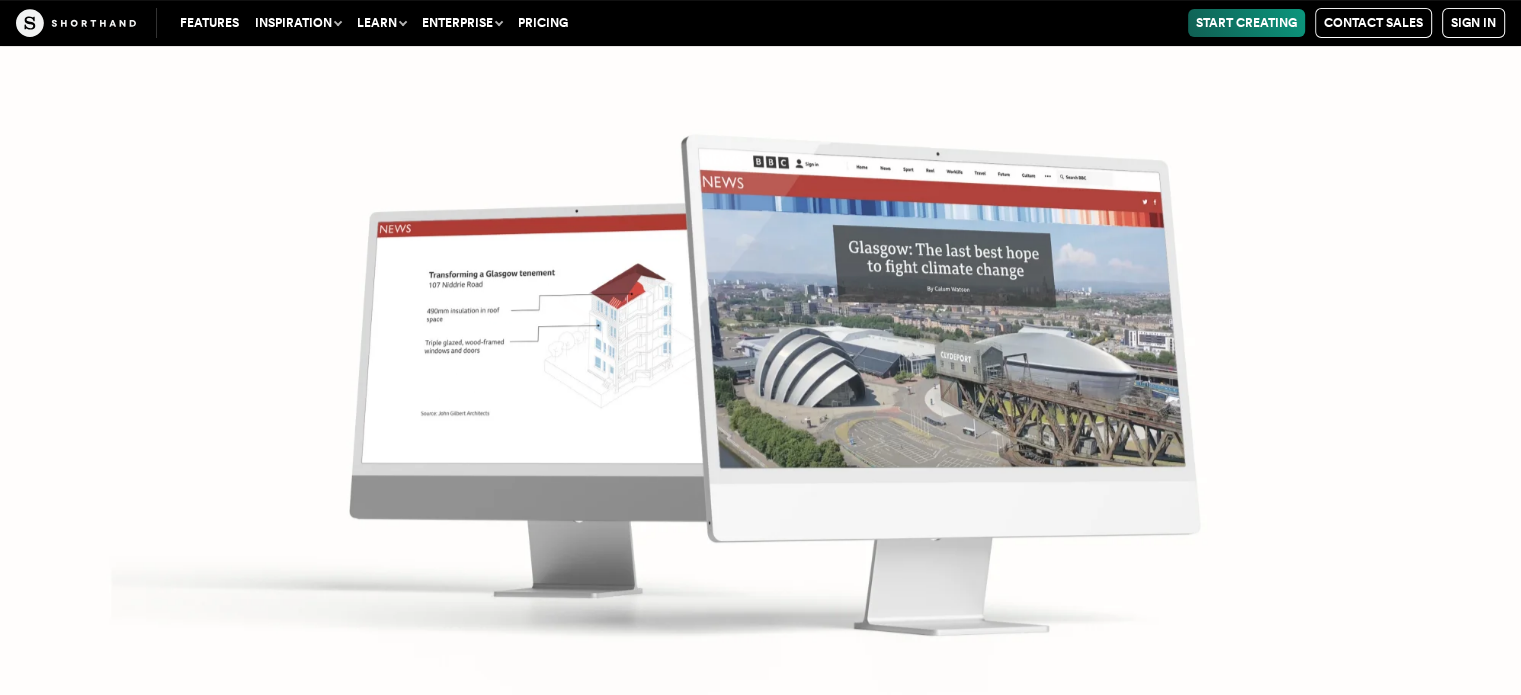 scroll, scrollTop: 8148, scrollLeft: 0, axis: vertical 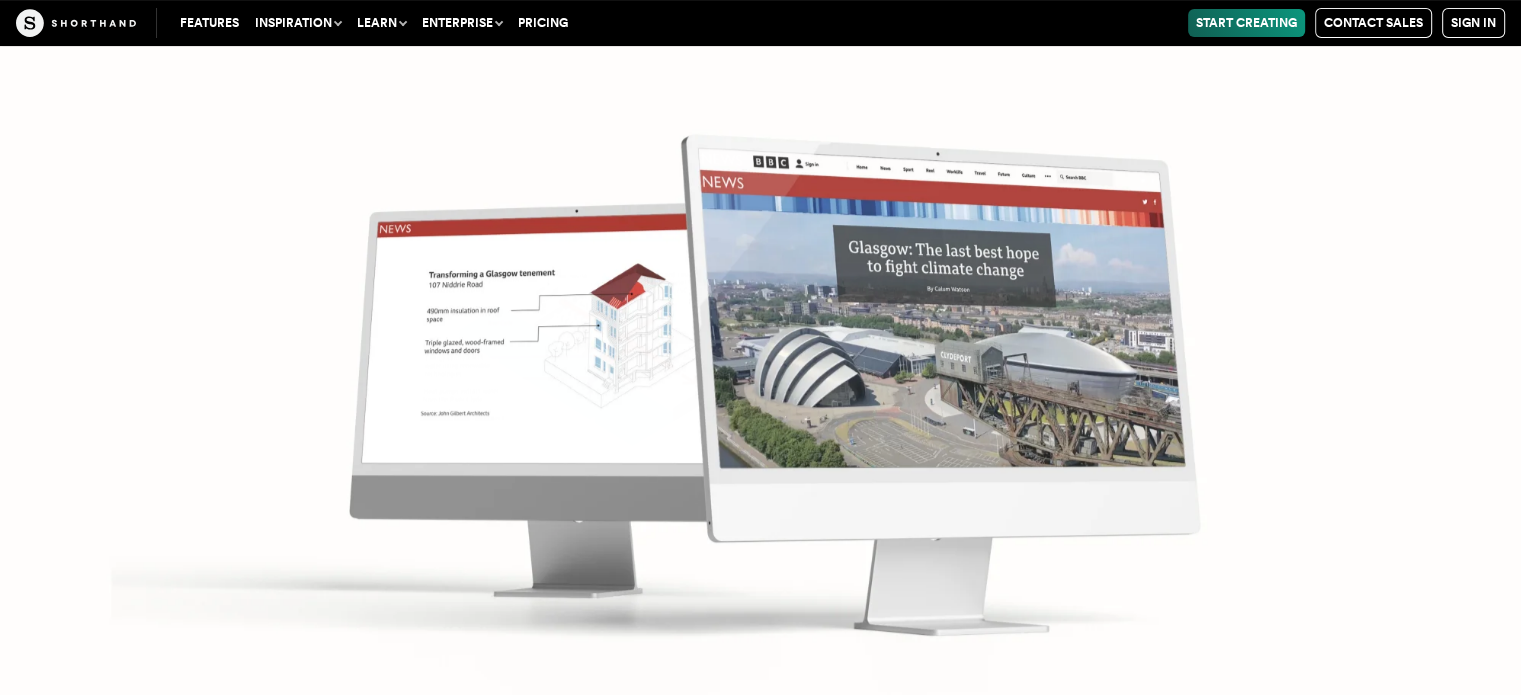 click at bounding box center [760, 347] 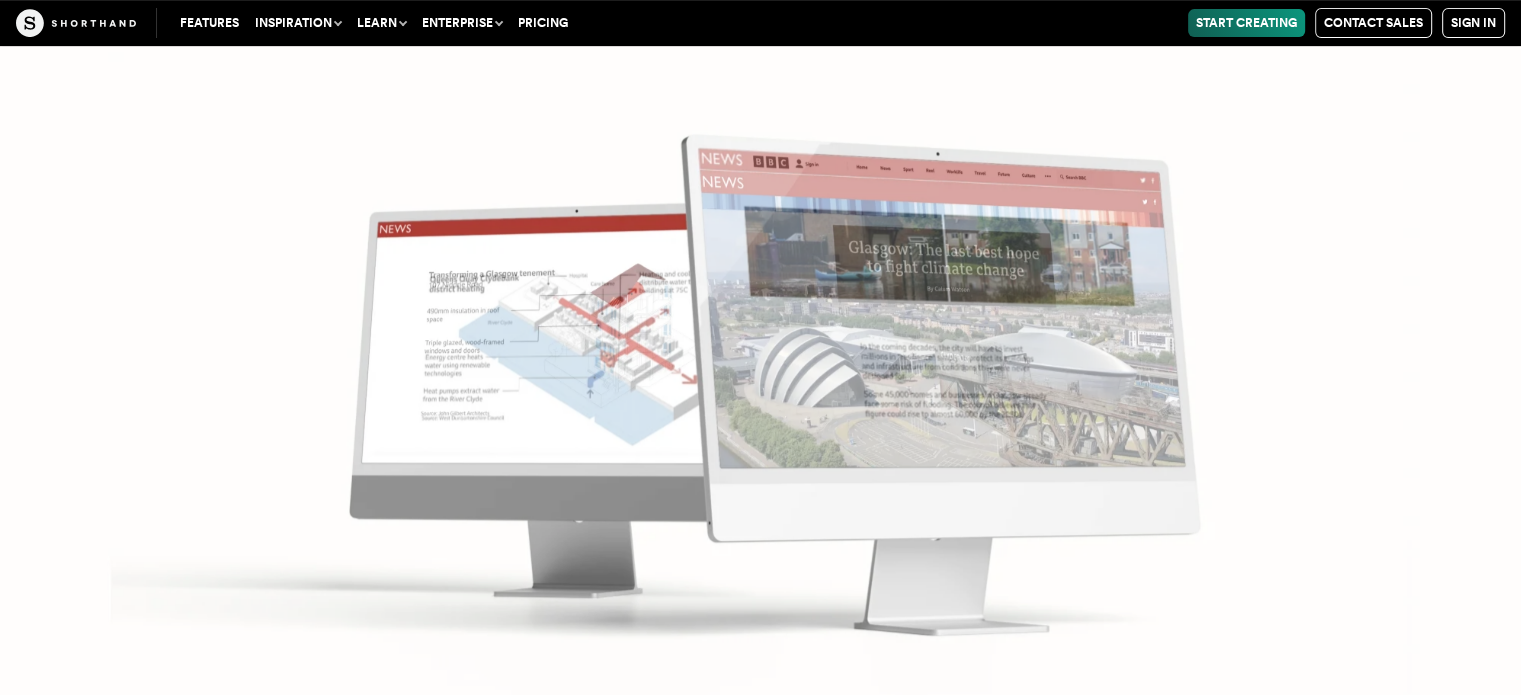 scroll, scrollTop: 8508, scrollLeft: 0, axis: vertical 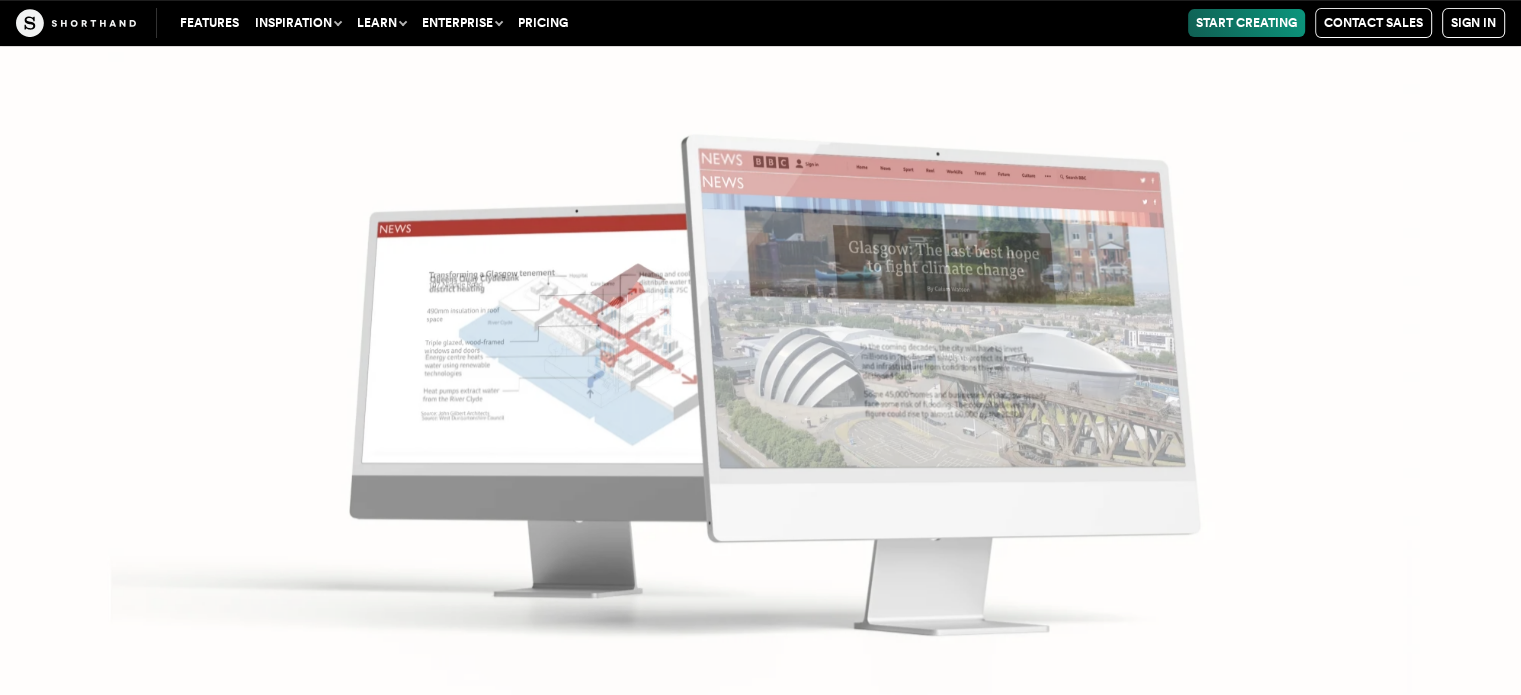click at bounding box center (760, 347) 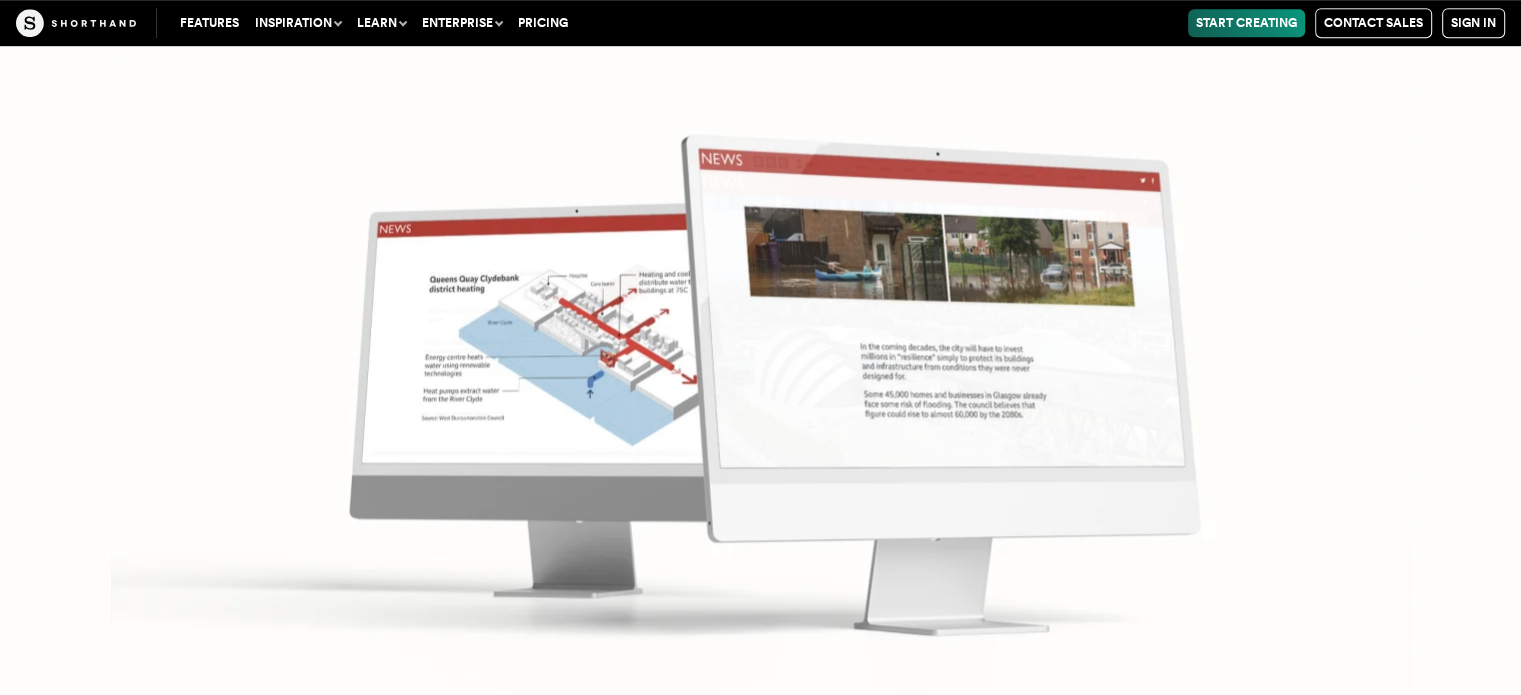 click at bounding box center [760, 347] 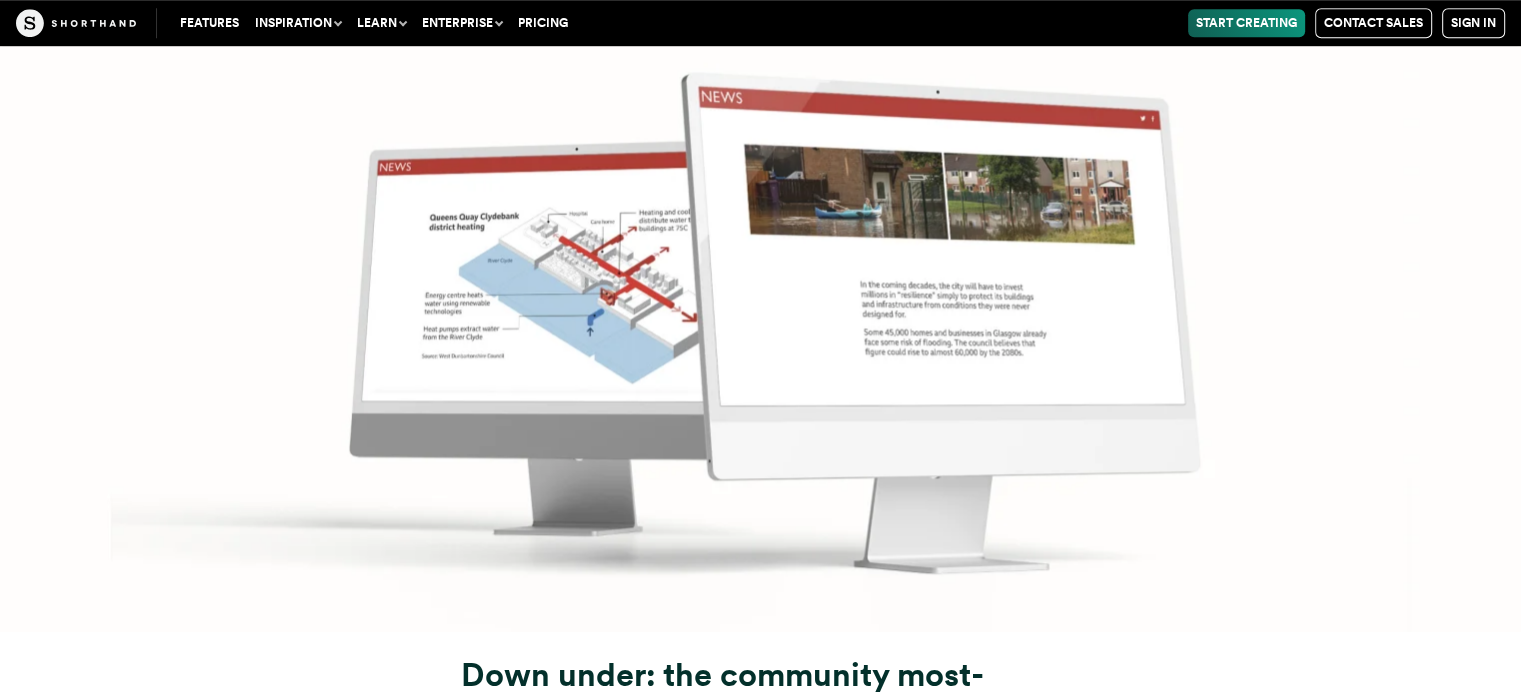 scroll, scrollTop: 8812, scrollLeft: 0, axis: vertical 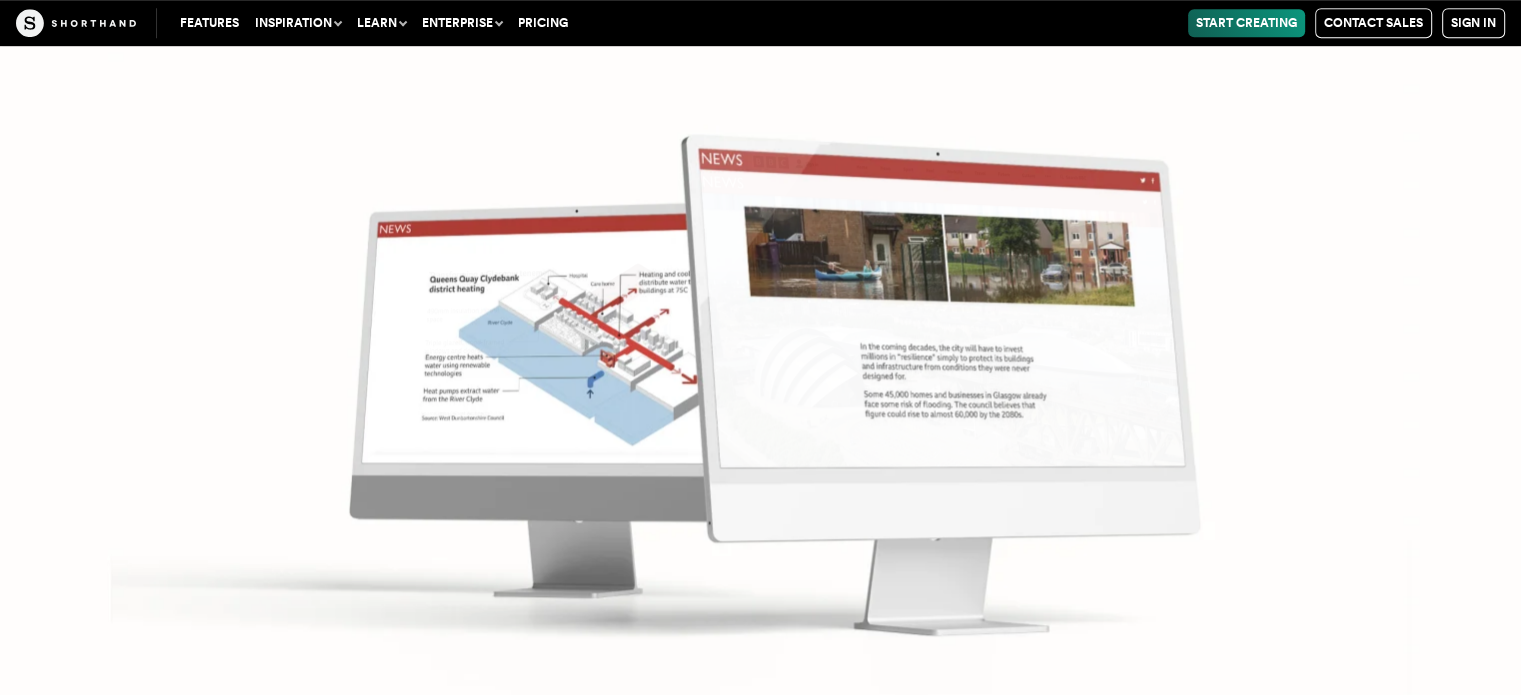 click at bounding box center [760, 347] 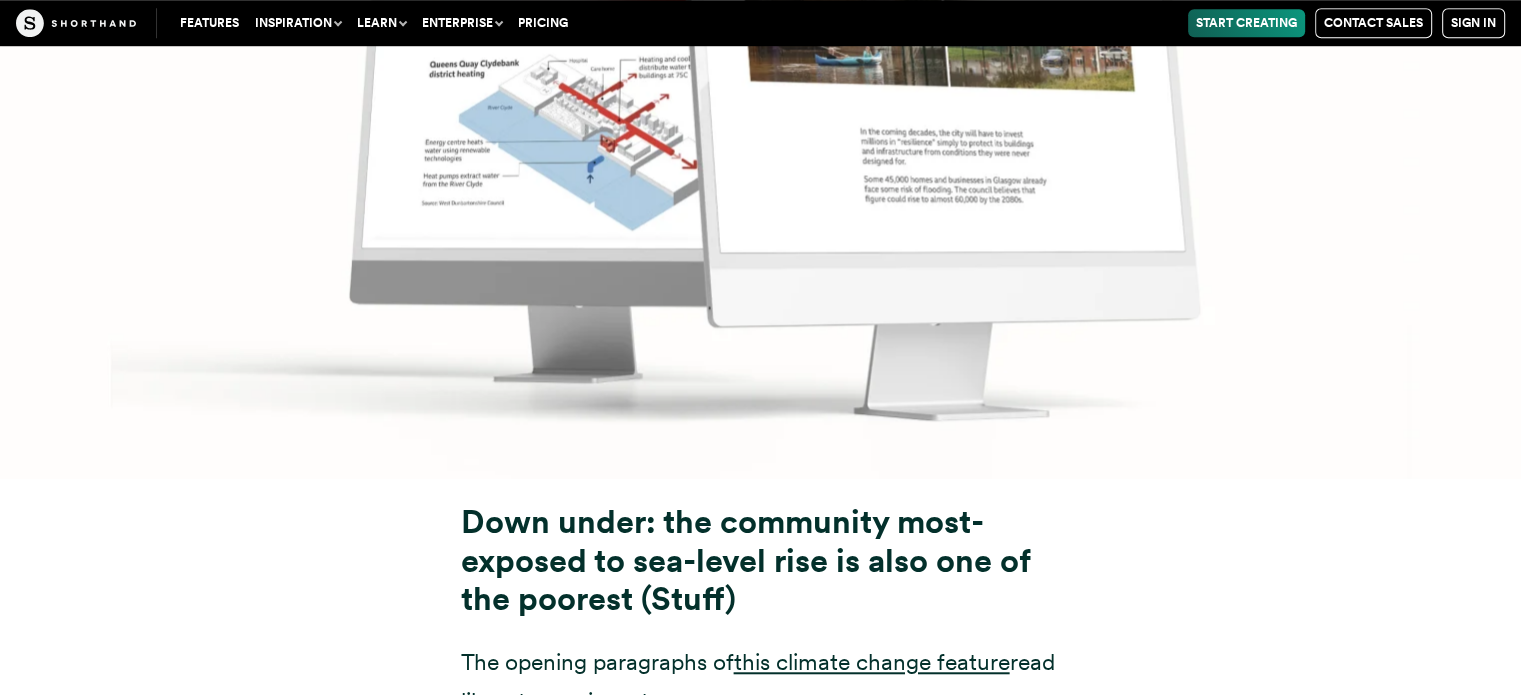 click at bounding box center [760, 132] 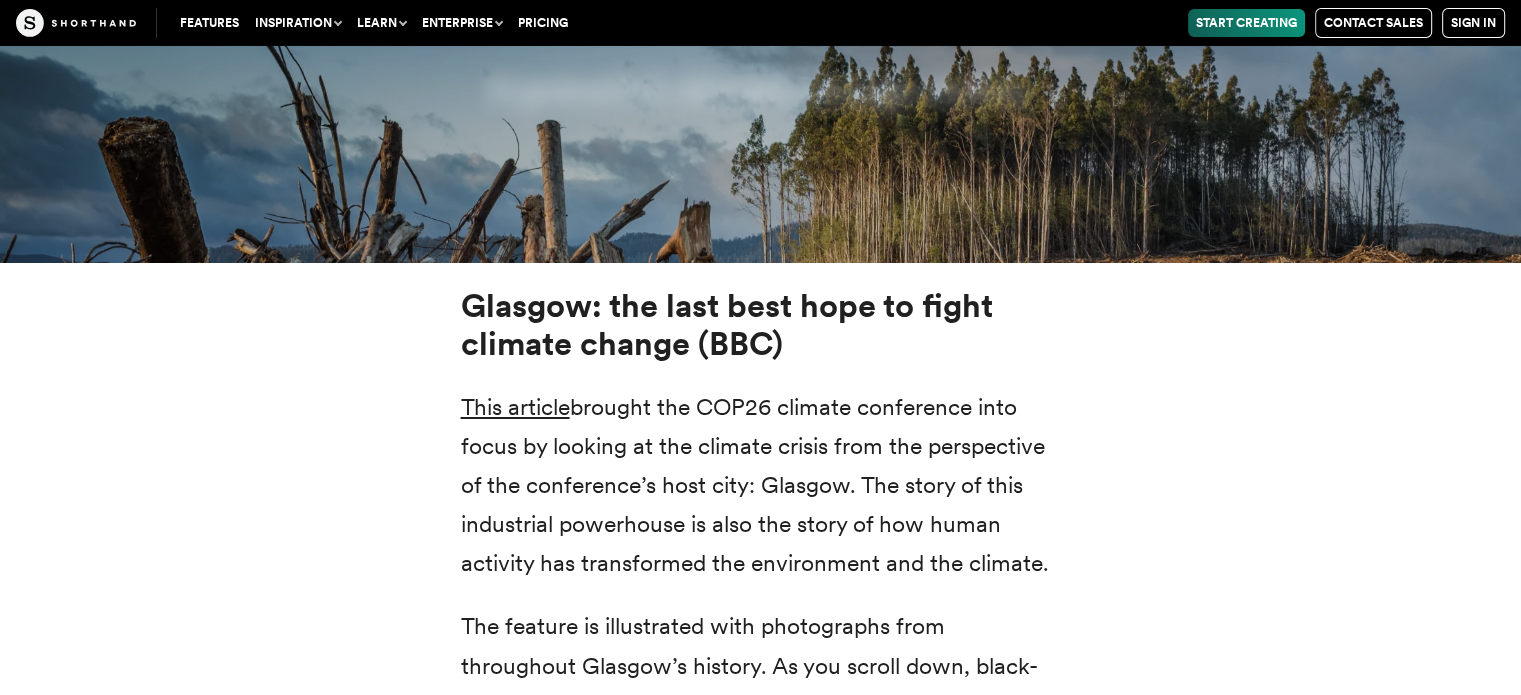 scroll, scrollTop: 7139, scrollLeft: 0, axis: vertical 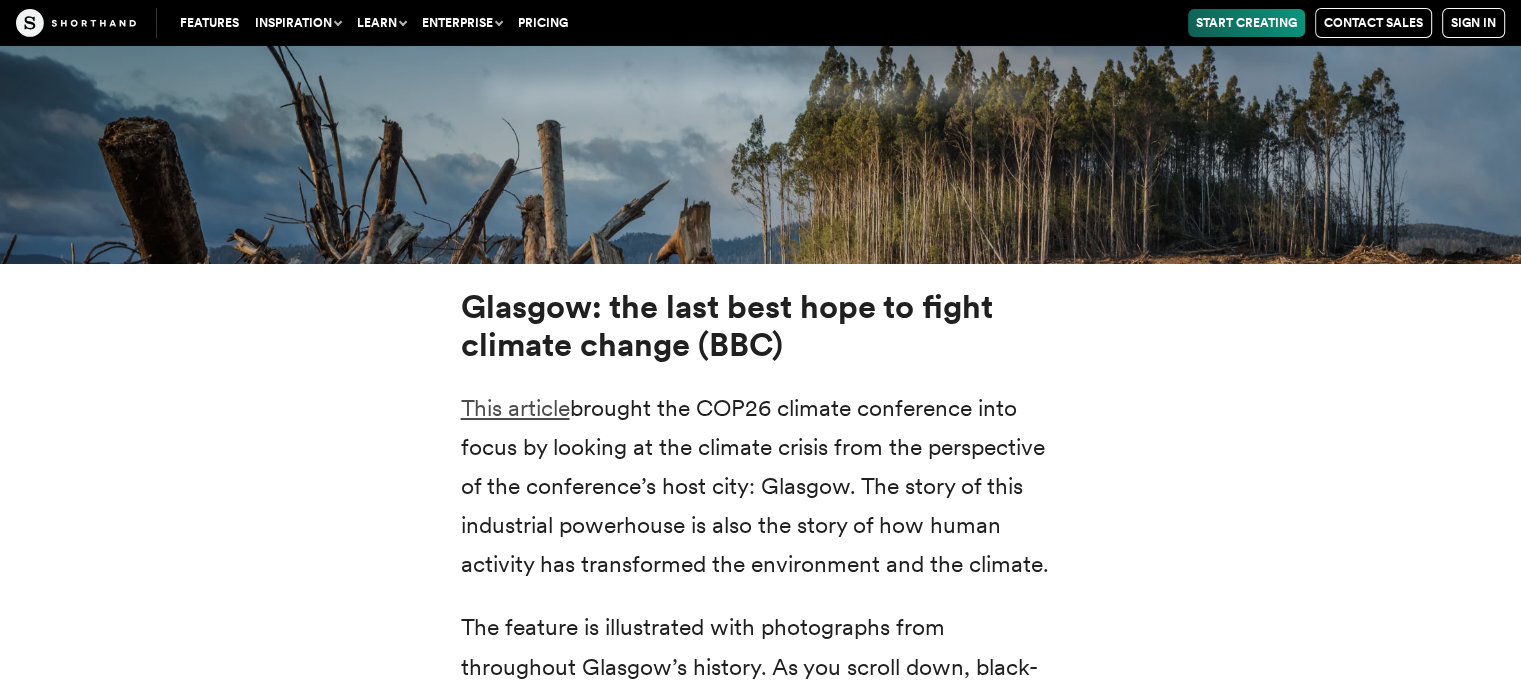 click on "This article" at bounding box center (515, 408) 